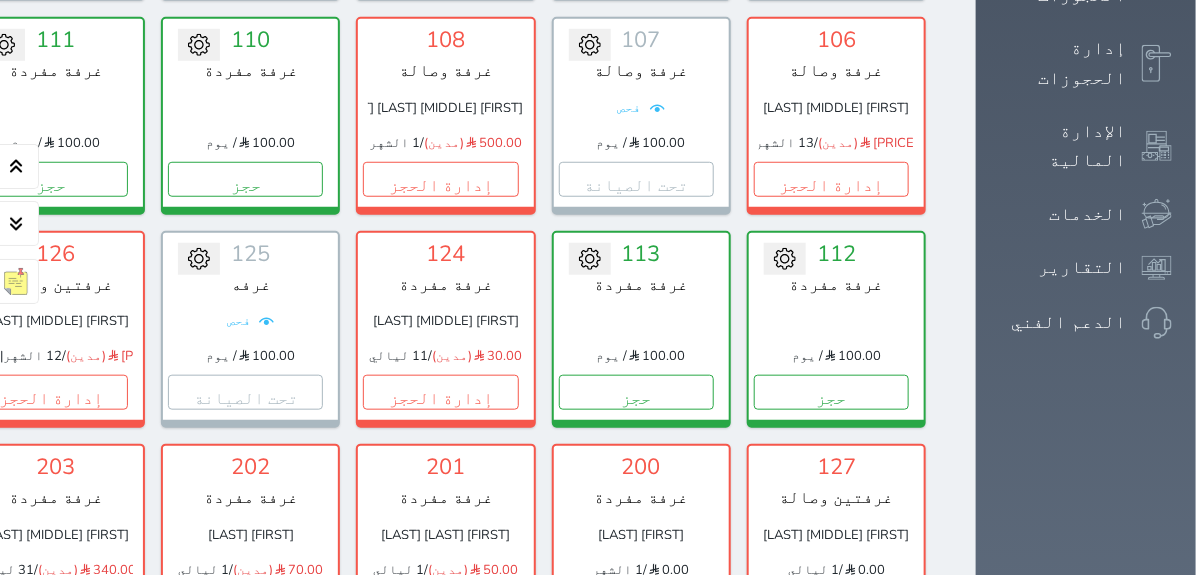 scroll, scrollTop: 521, scrollLeft: 0, axis: vertical 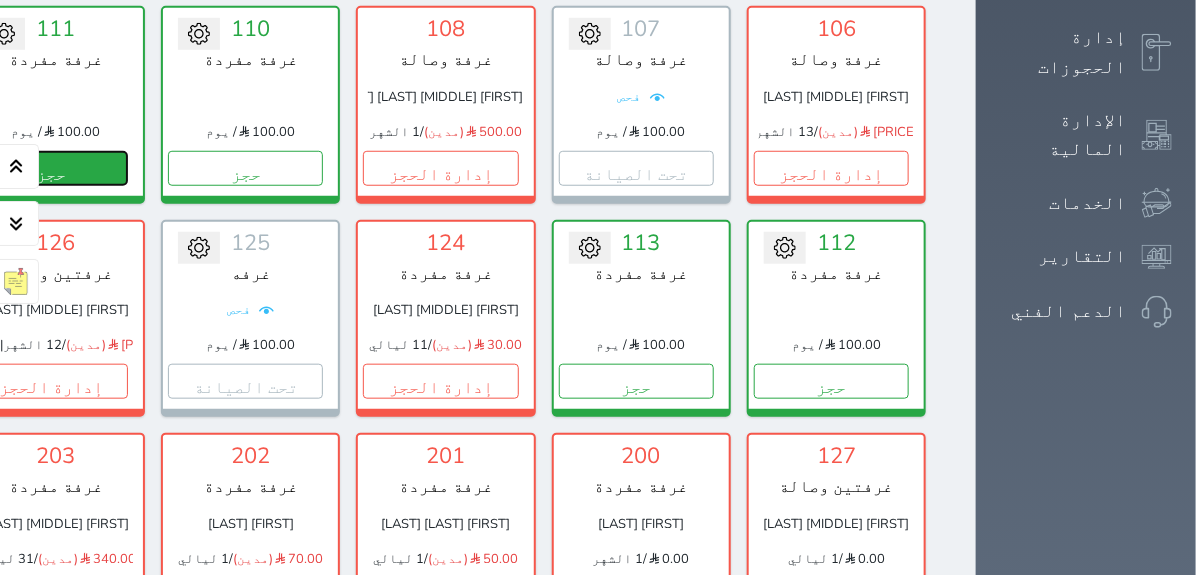 click on "حجز" at bounding box center (50, 168) 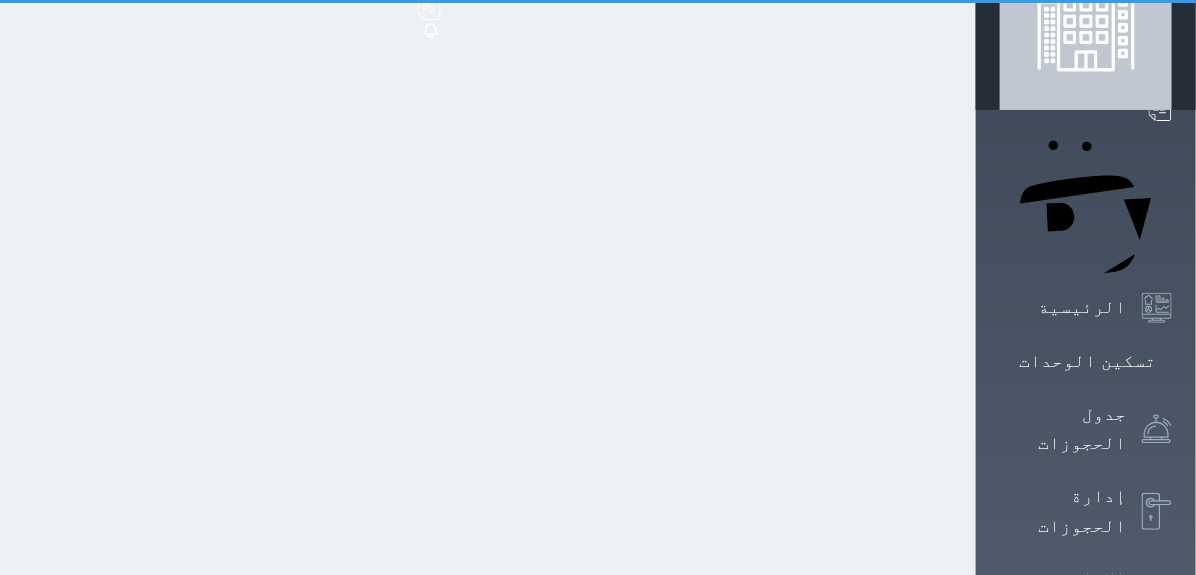scroll, scrollTop: 0, scrollLeft: 0, axis: both 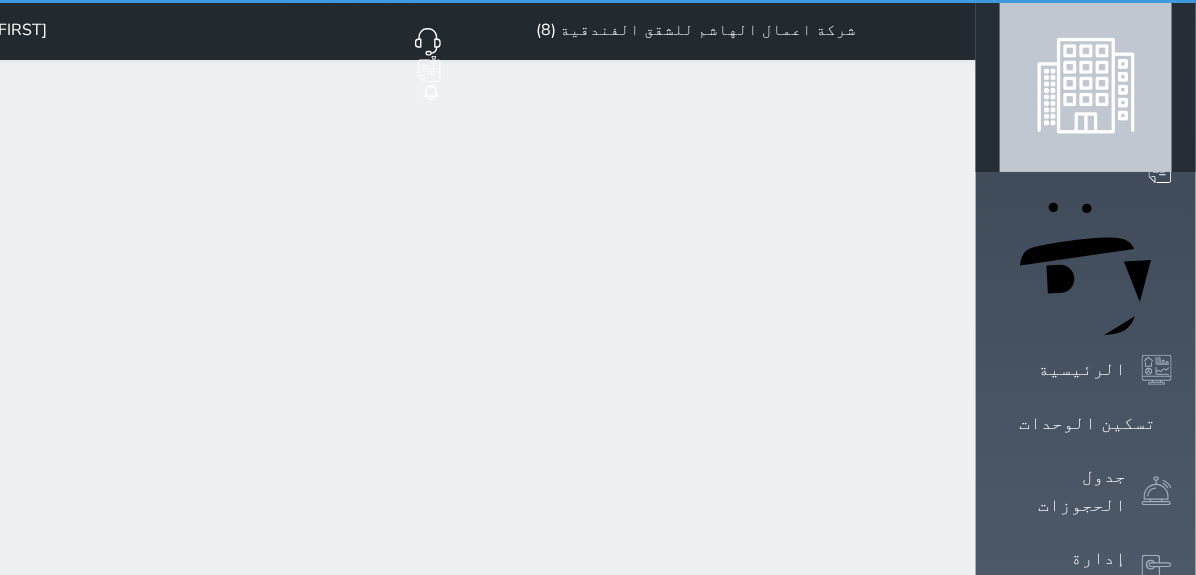 select on "1" 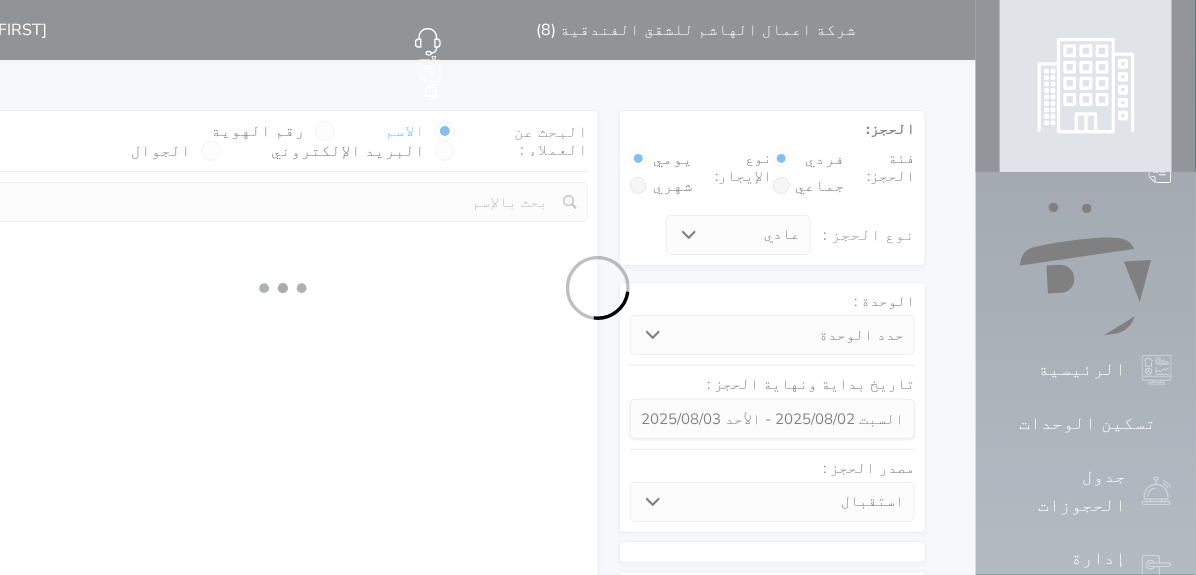 select 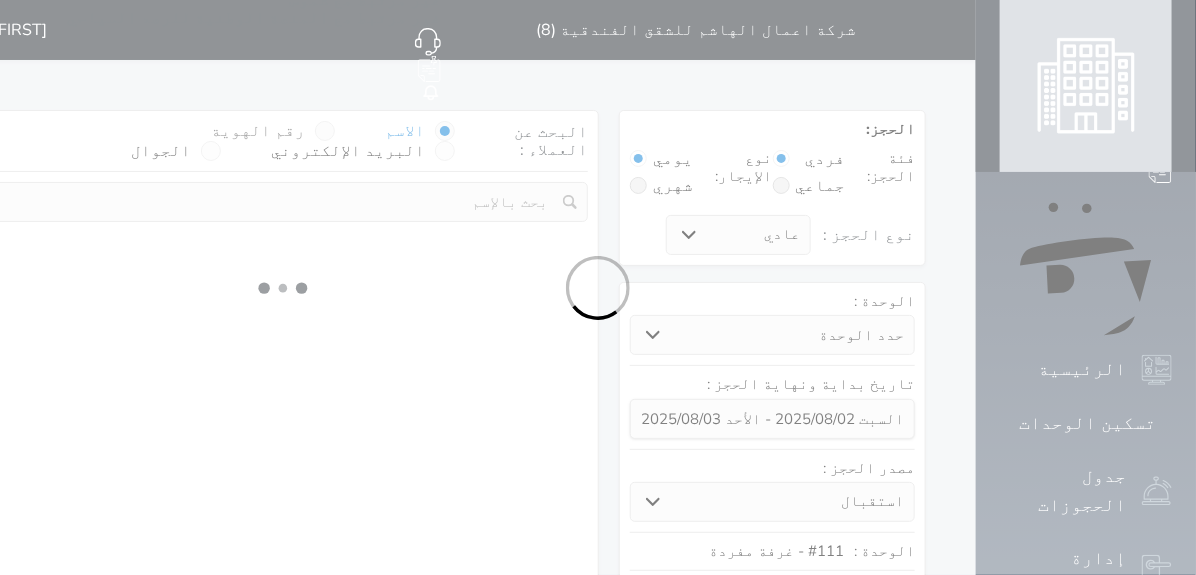 select on "1" 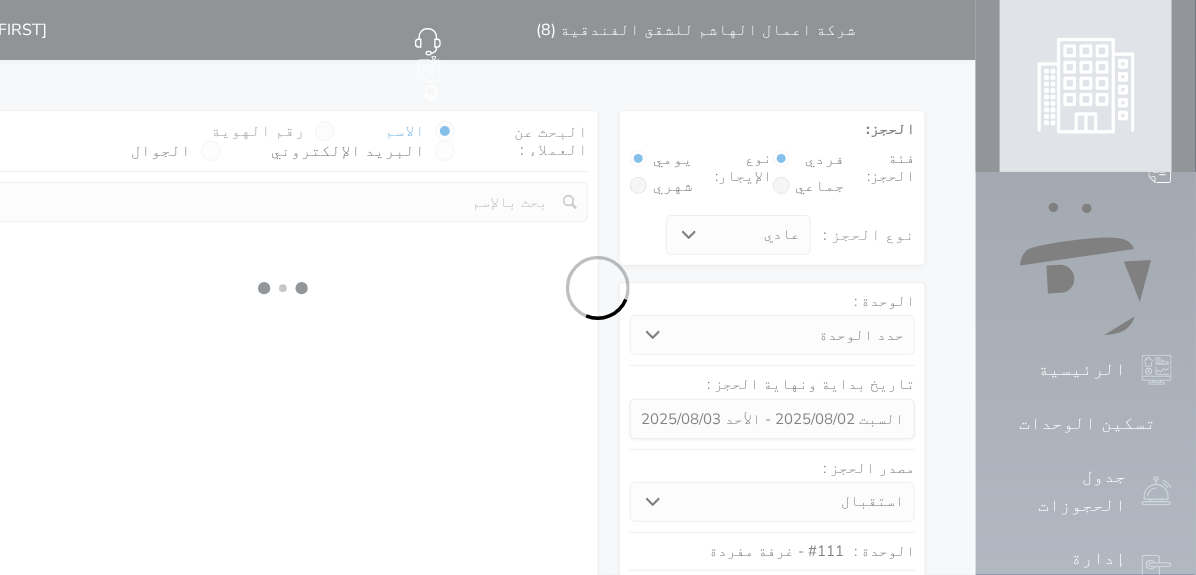 select on "113" 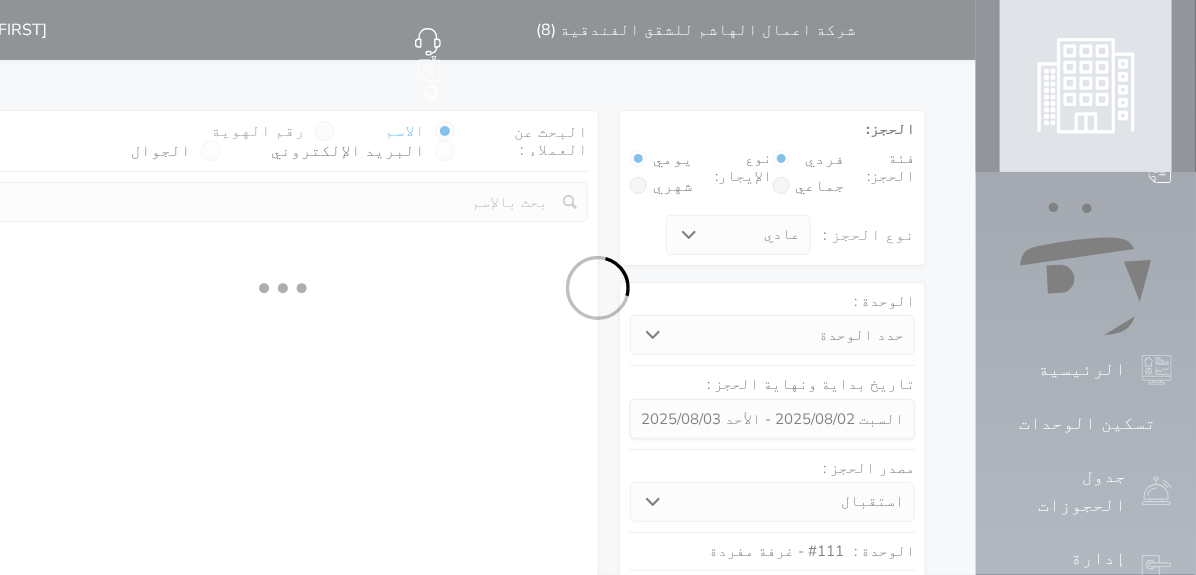 select on "1" 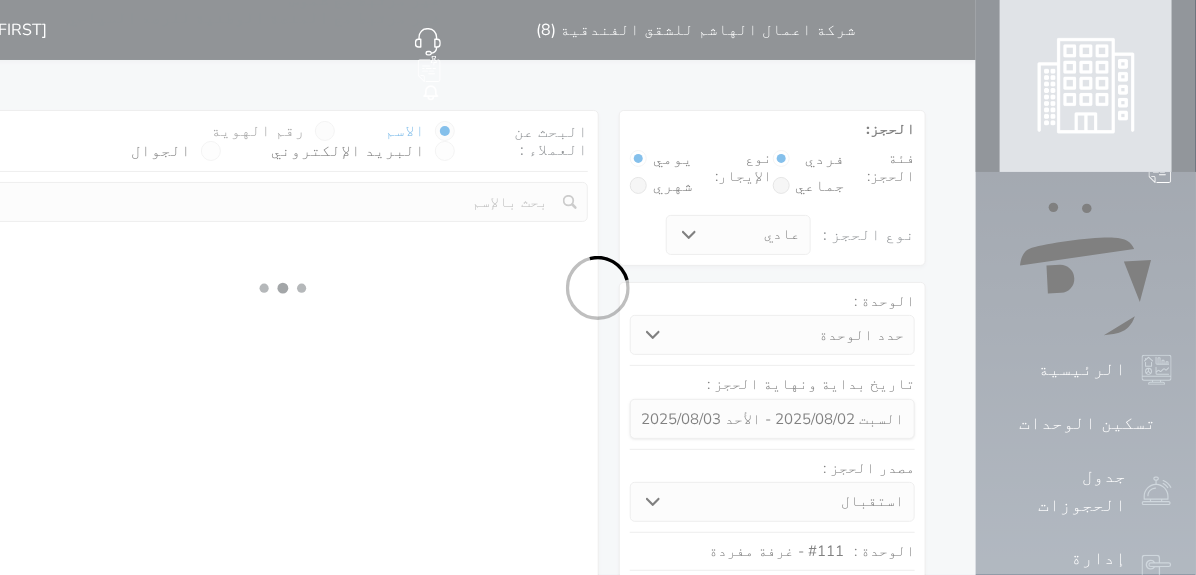 select 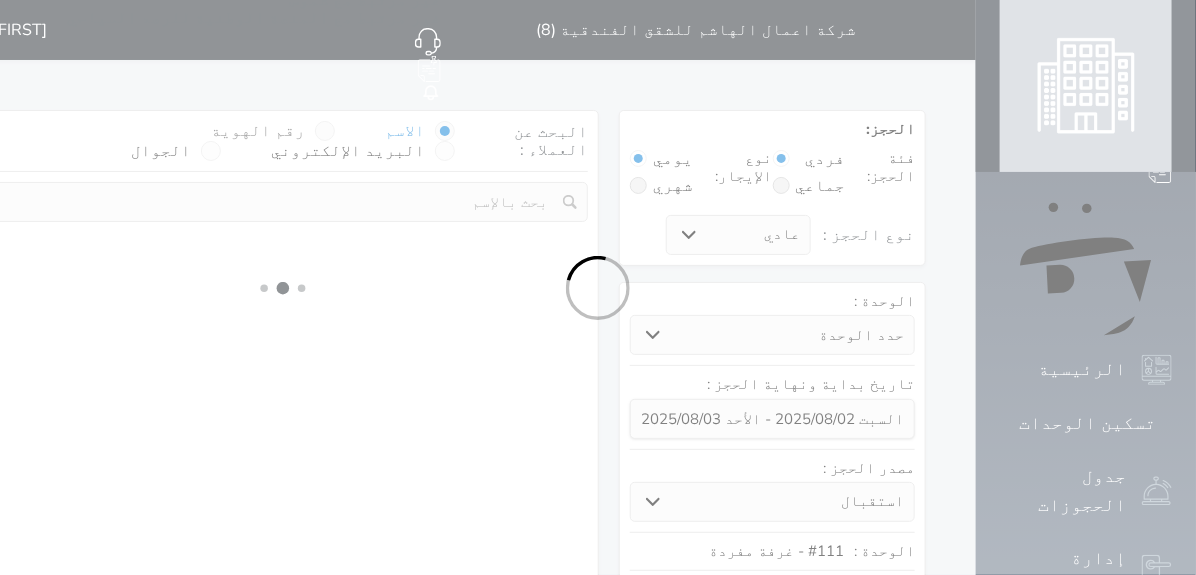 select on "7" 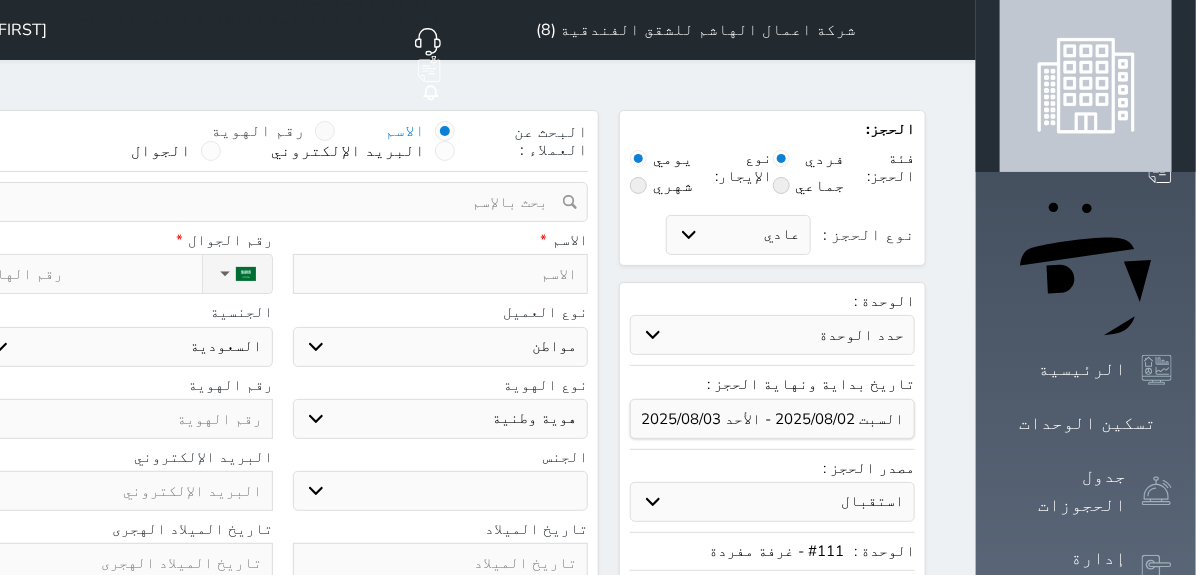 click at bounding box center [325, 131] 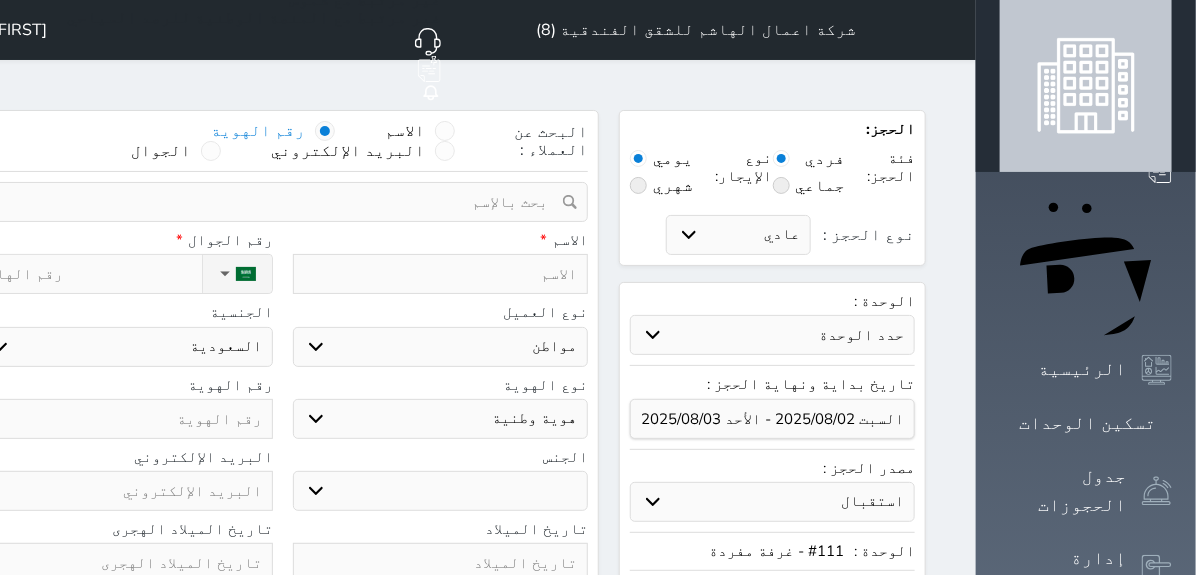 select 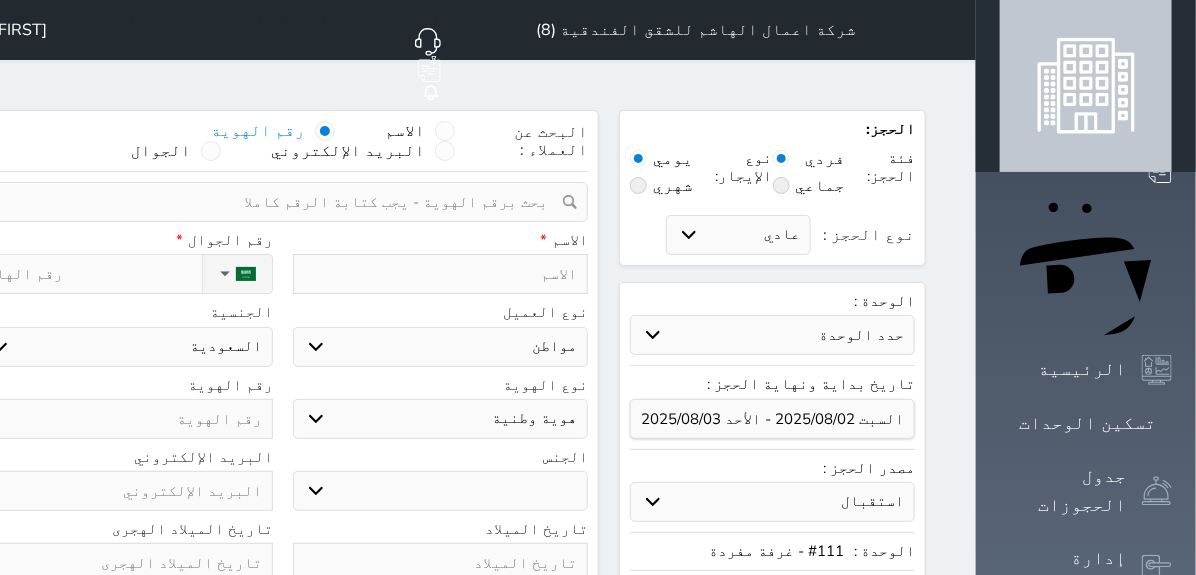 click on "البحث عن العملاء :        الاسم       رقم الهوية       البريد الإلكتروني       الجوال           تغيير العميل                      ملاحظات                           سجل حجوزات العميل undefined                   إجمالى رصيد العميل : 0 ريال     رقم الحجز   الوحدة   من   إلى   نوع الحجز   الرصيد   الاجرائات         النتائج  : من (  ) - إلى  (  )   العدد  :              سجل الكمبيالات الغير محصلة على العميل undefined                 رقم الحجز   المبلغ الكلى    المبلغ المحصل    المبلغ المتبقى    تاريخ الإستحقاق         النتائج  : من (  ) - إلى  (  )   العدد  :      الاسم *     رقم الجوال *       ▼     Afghanistan (‫افغانستان‬‎)   +93   Albania (Shqipëri)   +355   Algeria (‫الجزائر‬‎)   +213   American Samoa" at bounding box center [282, 515] 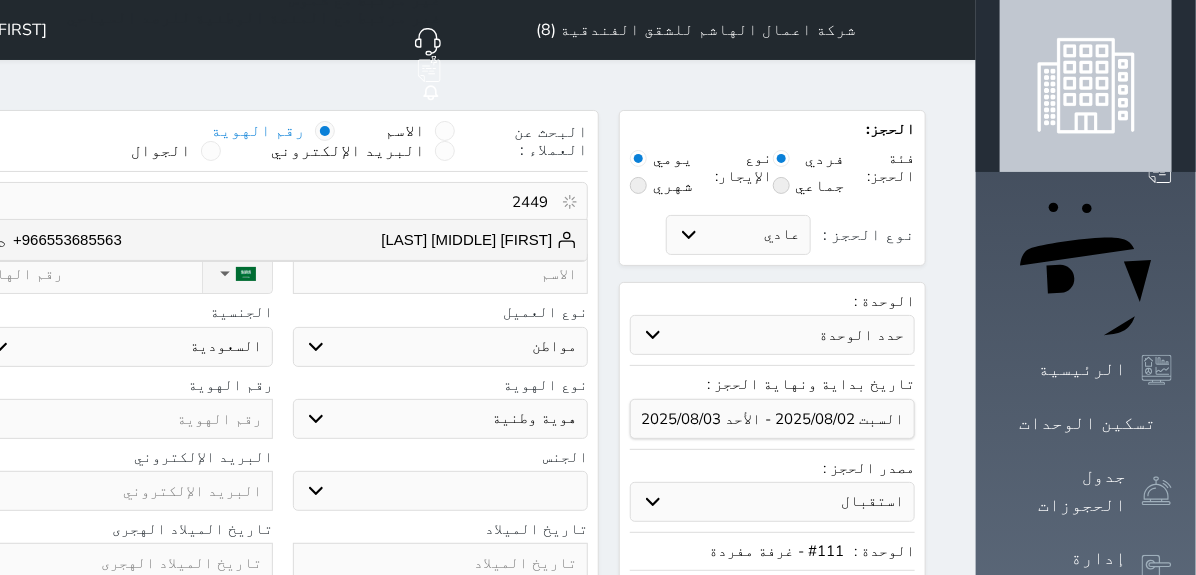 type on "[NUMBER]" 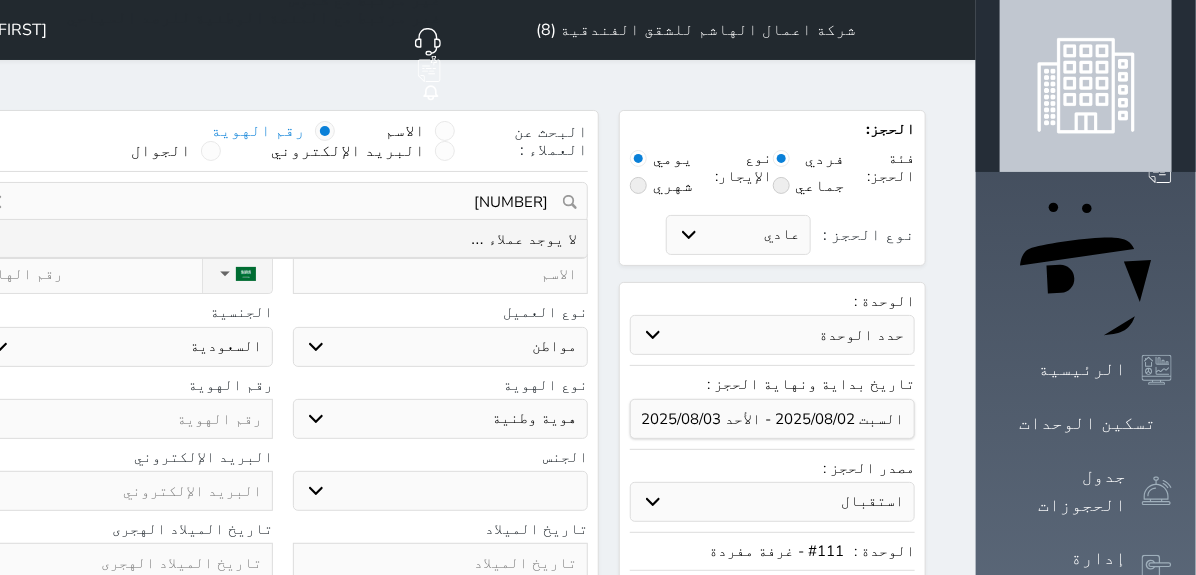 select 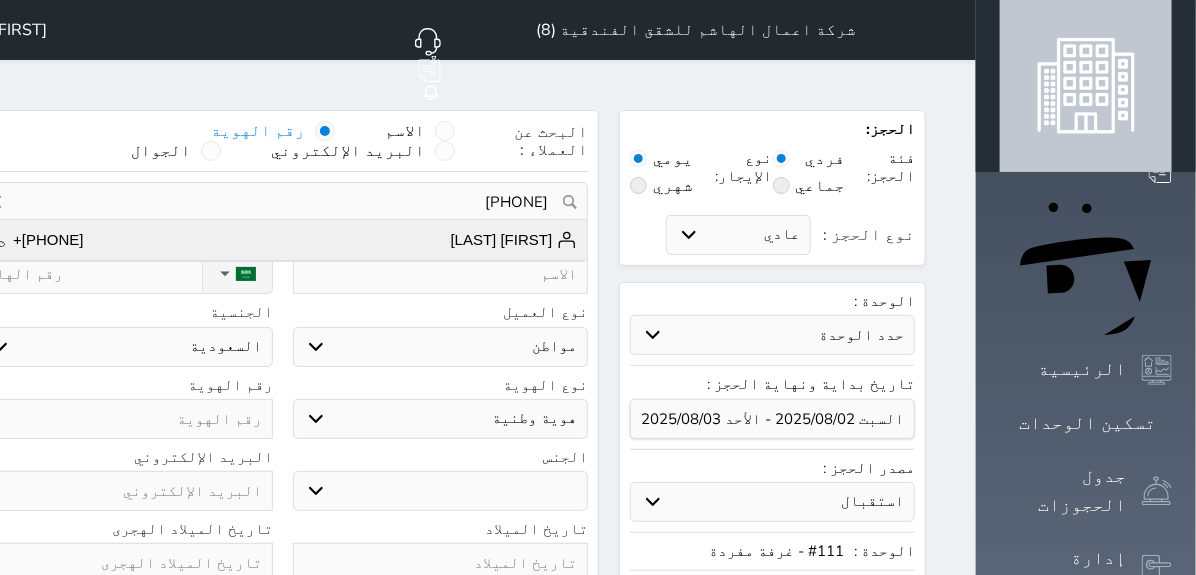 click on "[FIRST] [LAST] +[PHONE]" at bounding box center (282, 240) 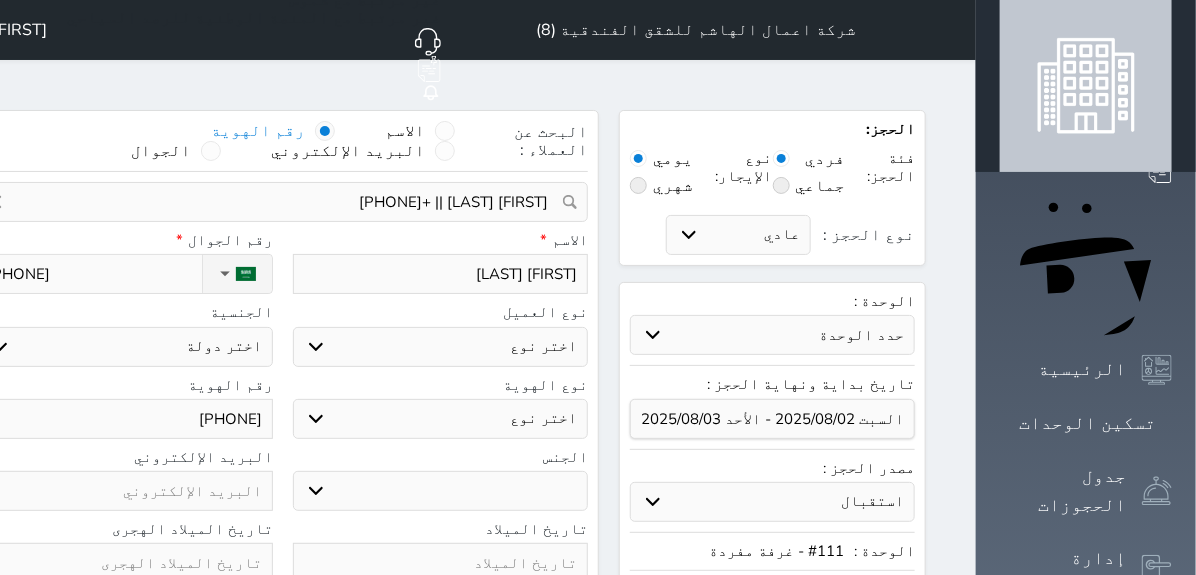 select 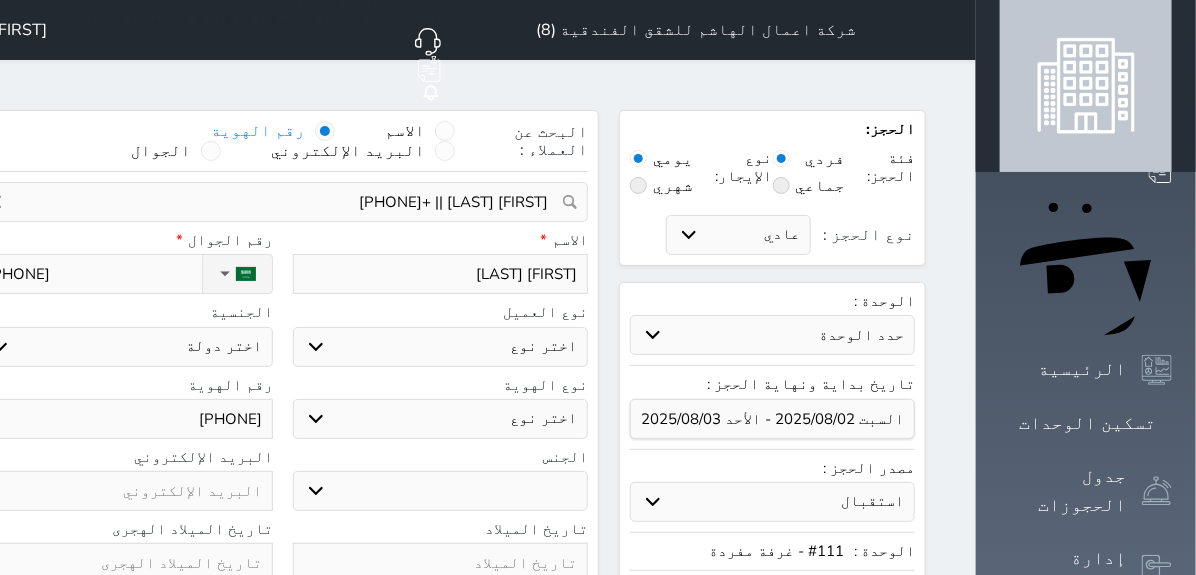 select 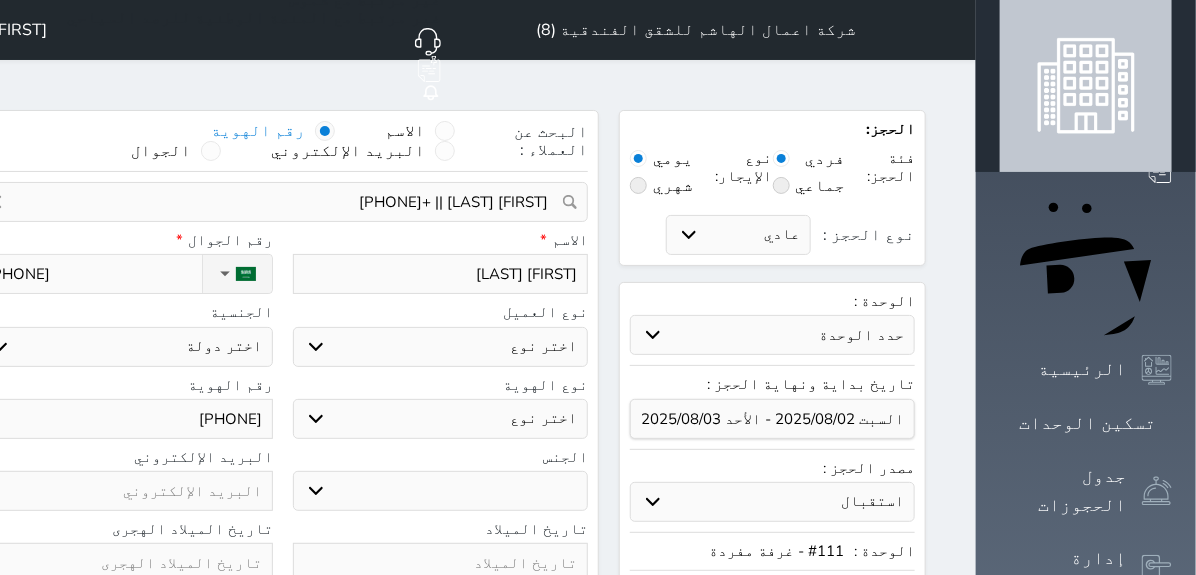 select 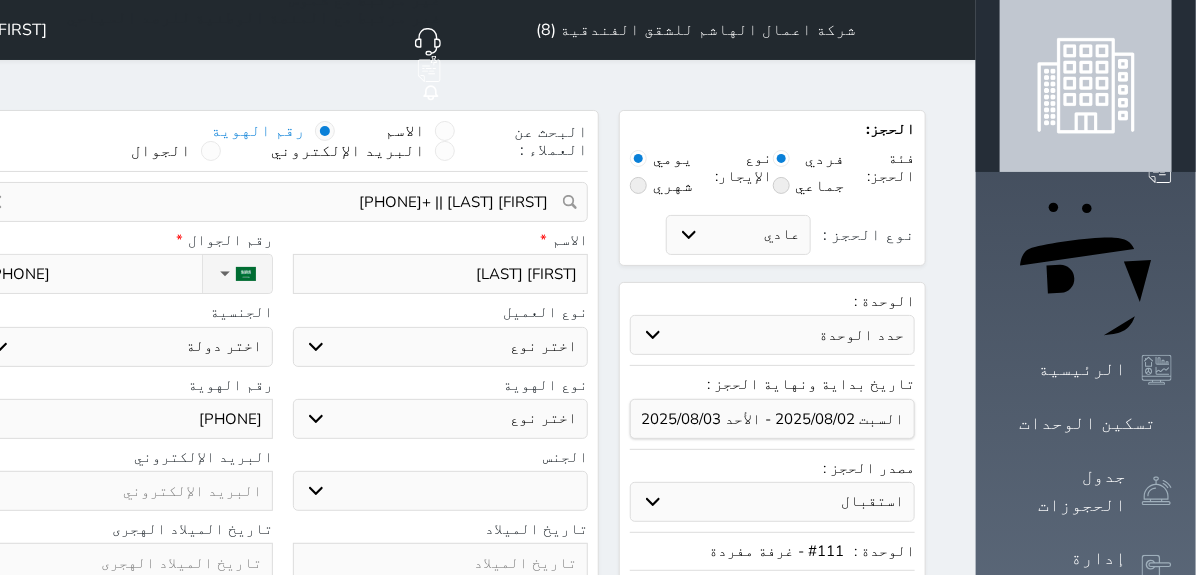 select 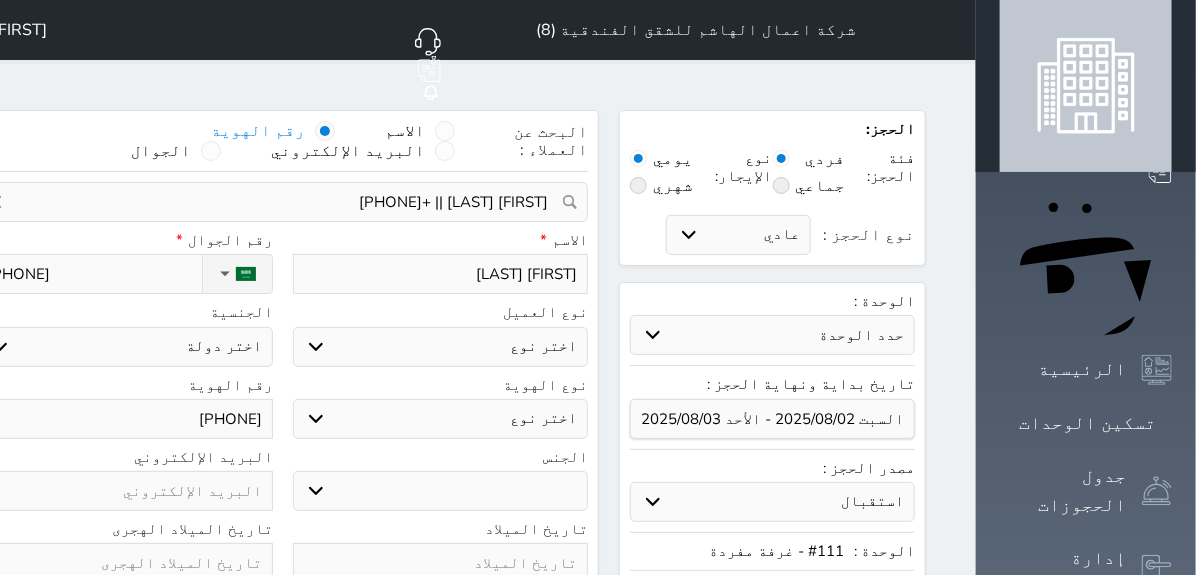 select 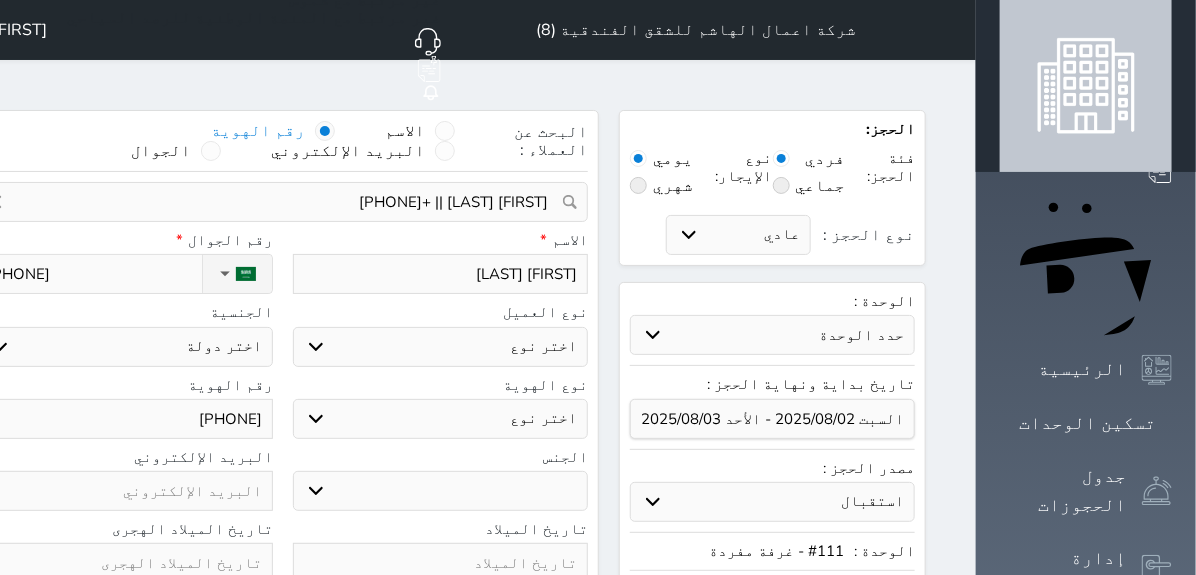select 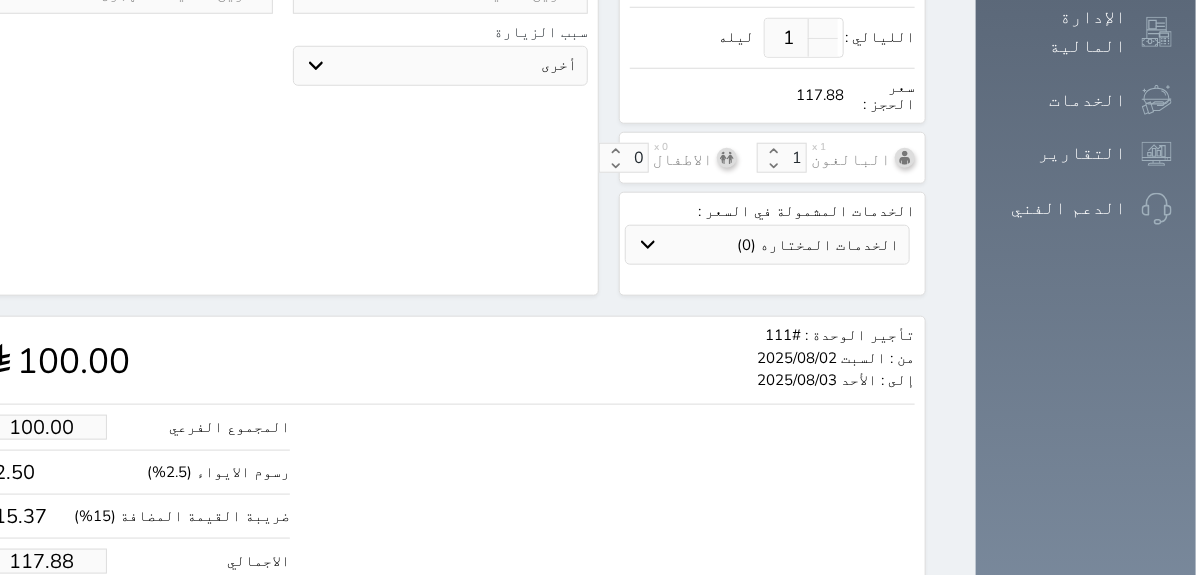 scroll, scrollTop: 633, scrollLeft: 0, axis: vertical 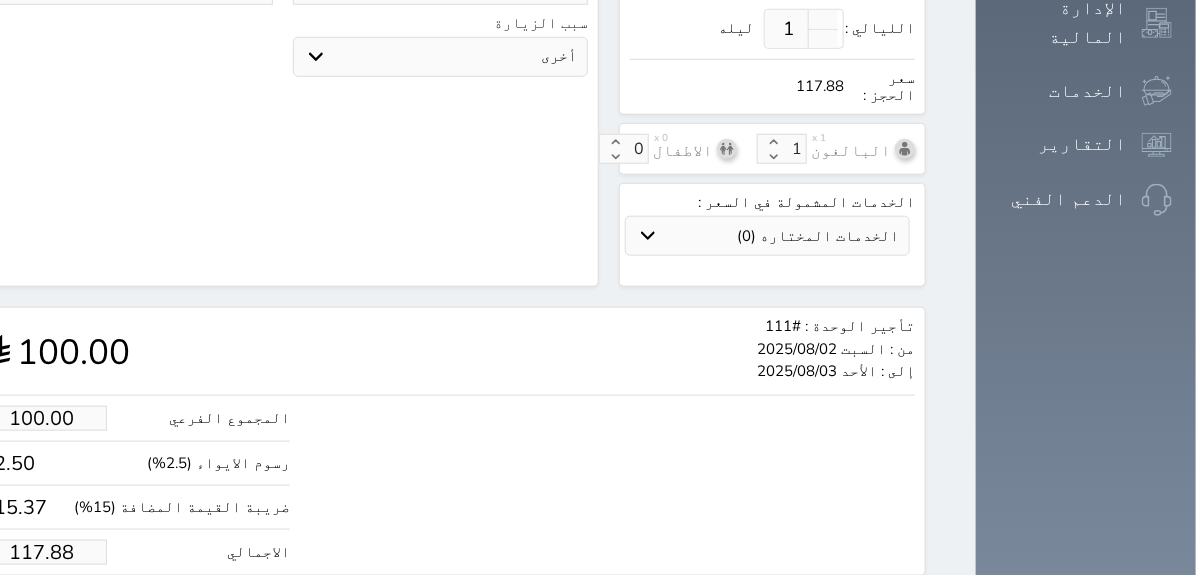 click on "117.88" at bounding box center (42, 552) 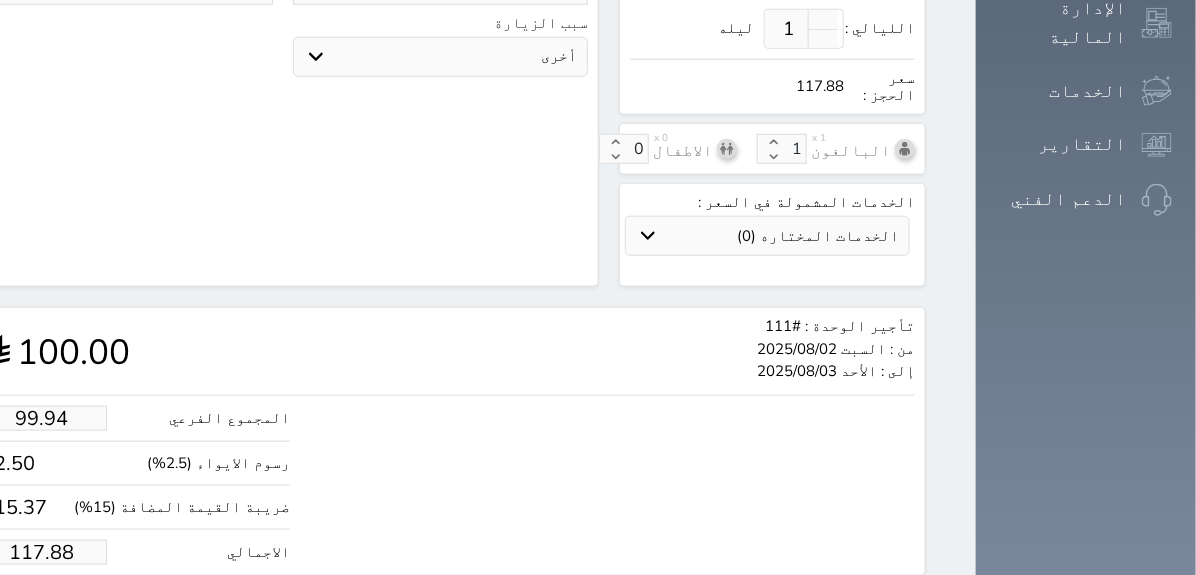 type on "117.8" 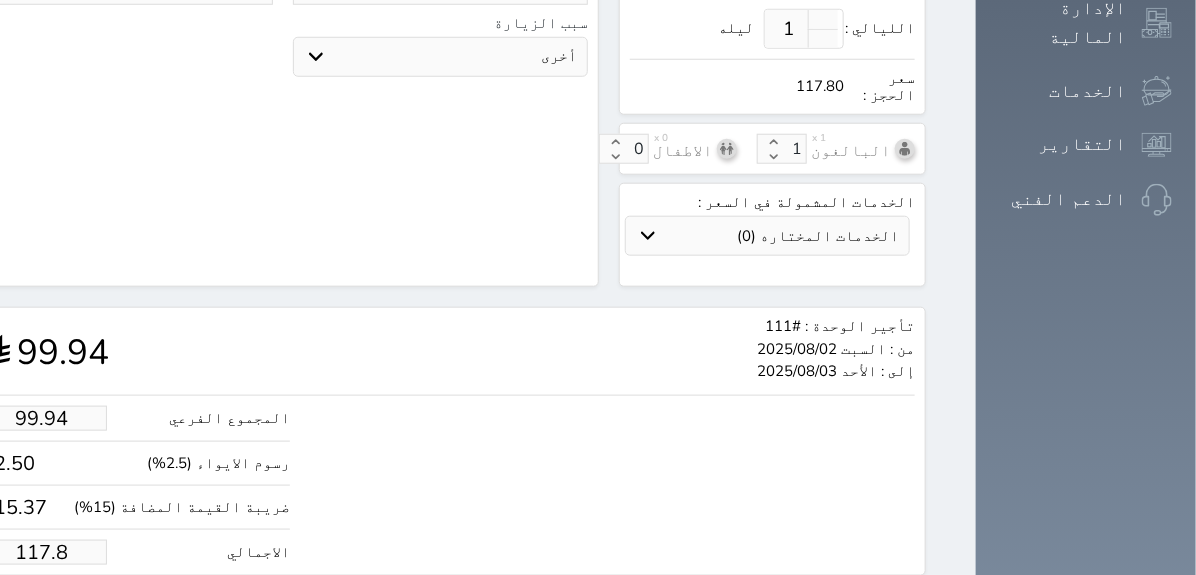 type on "117" 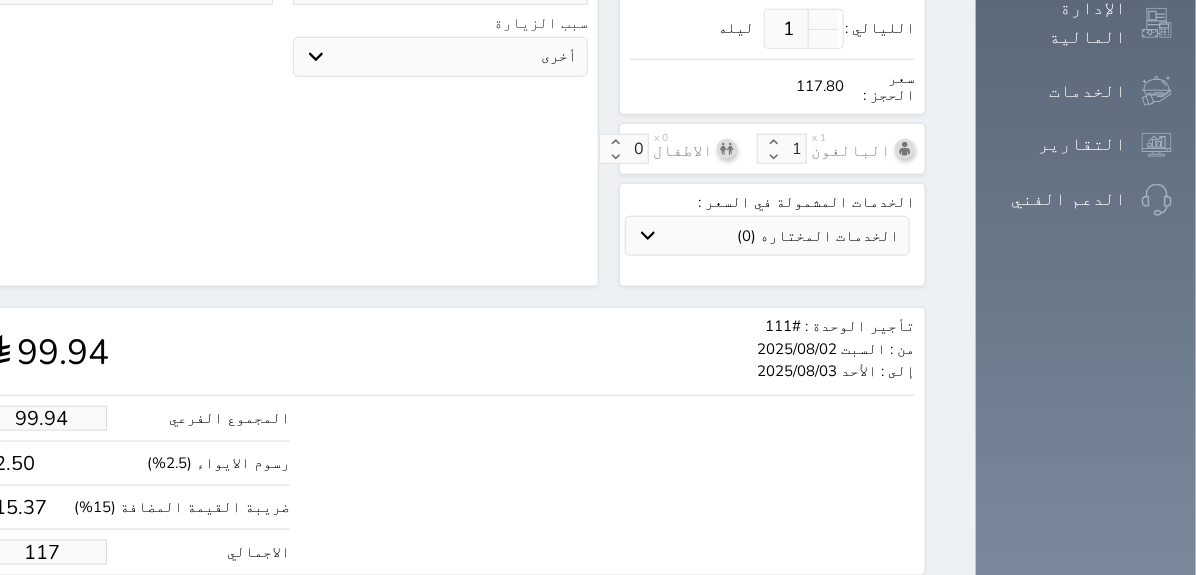 type on "9.33" 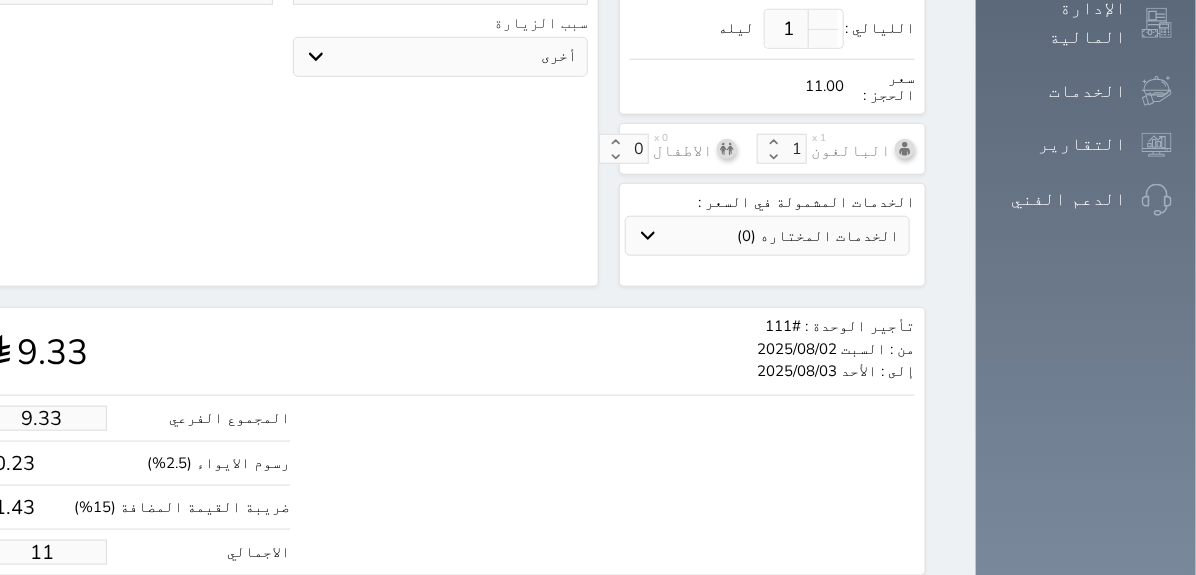 type on "1.00" 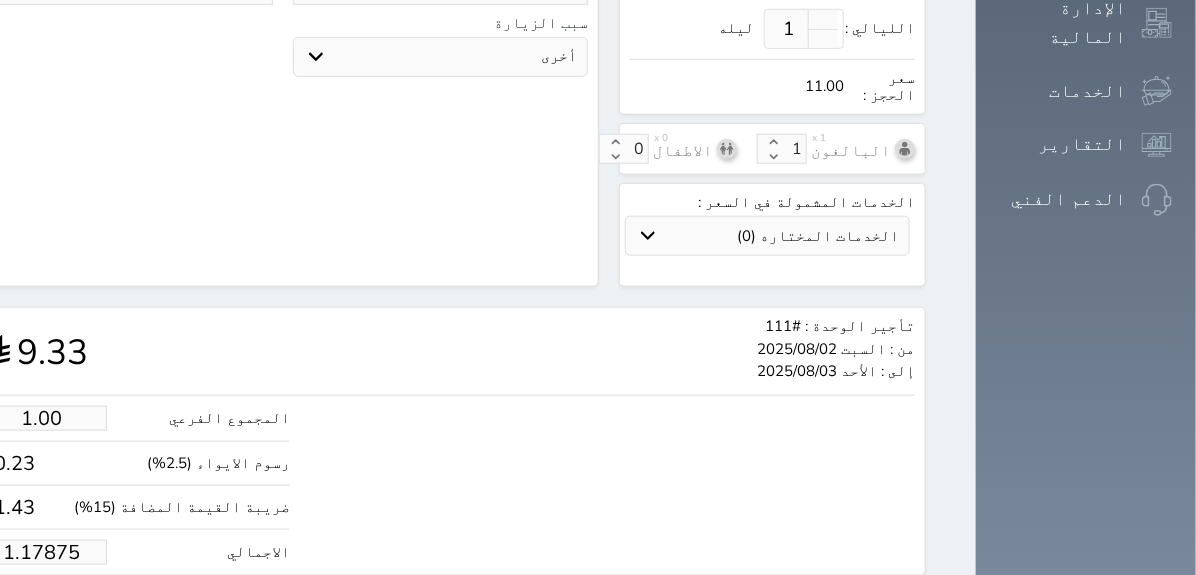 type on "1.1787" 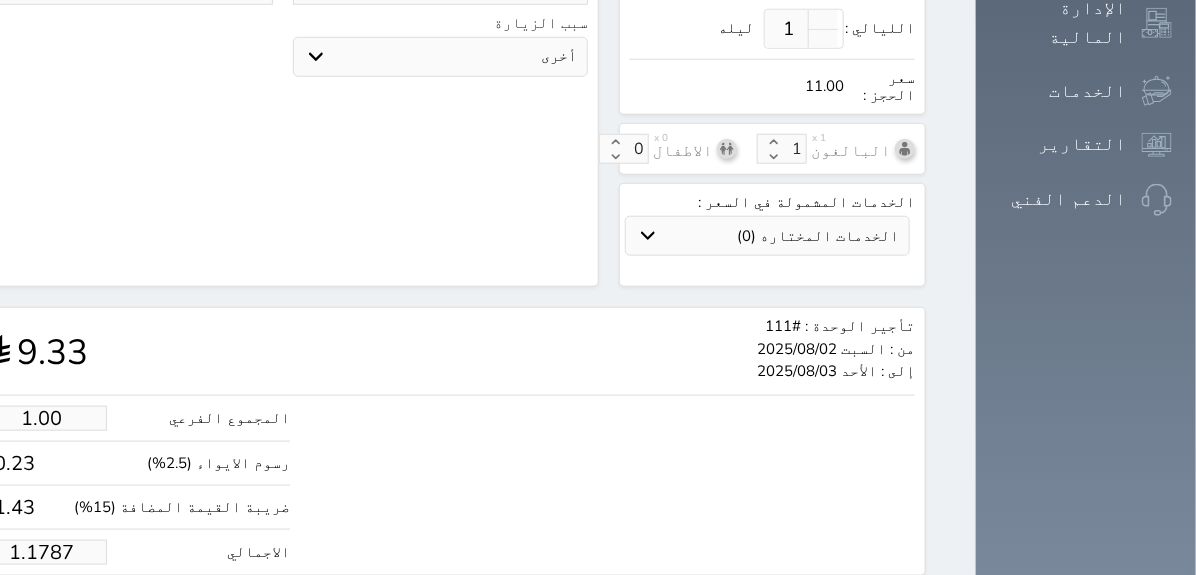 type on "1.178" 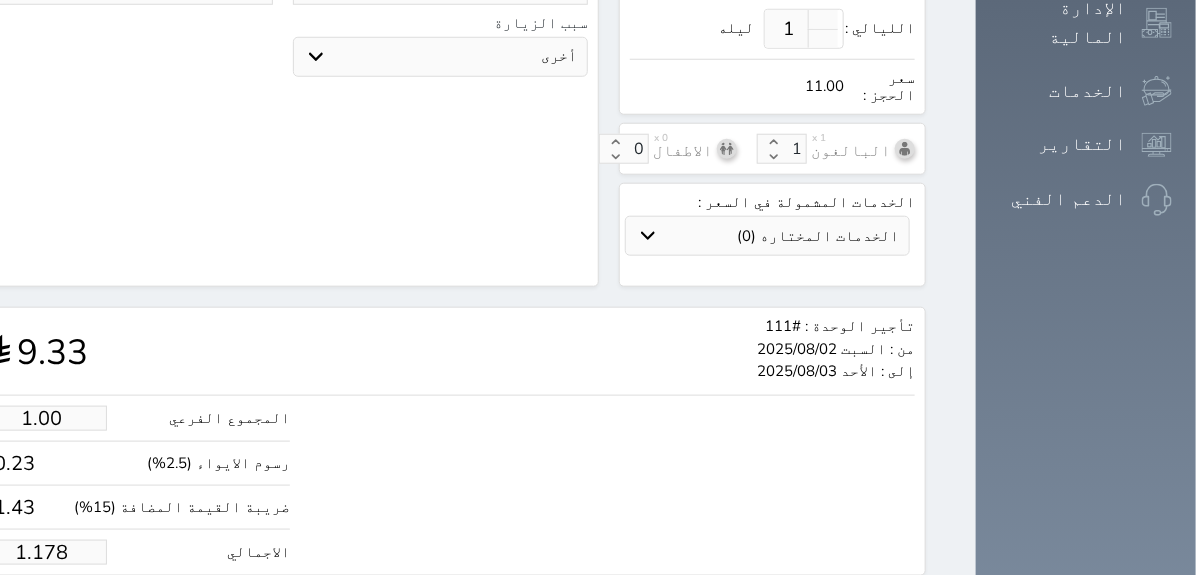 type on "1.17" 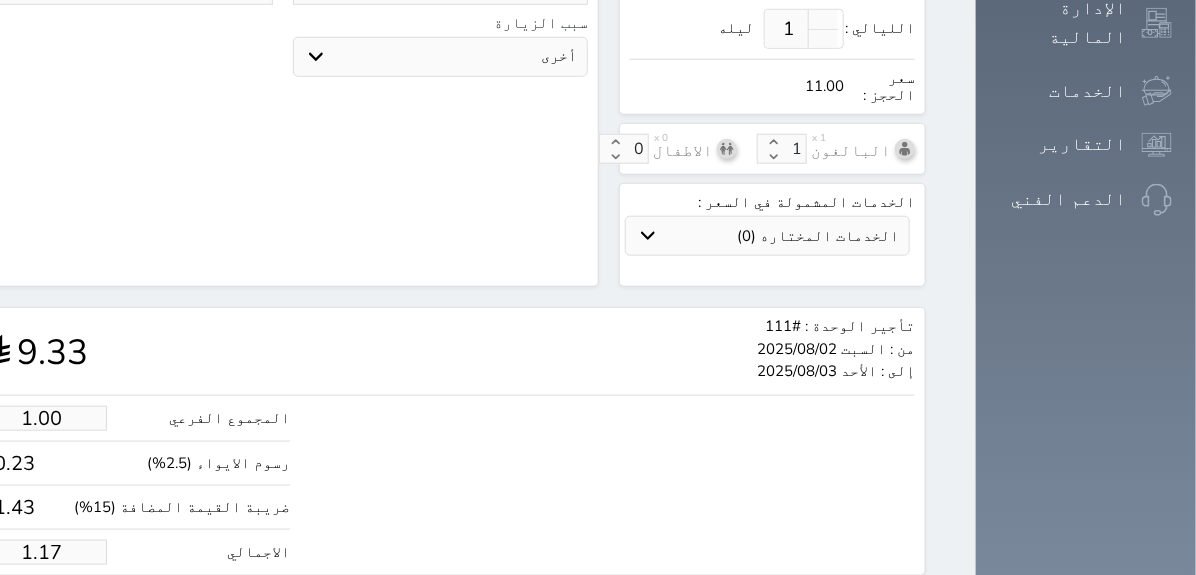 type on "1.1" 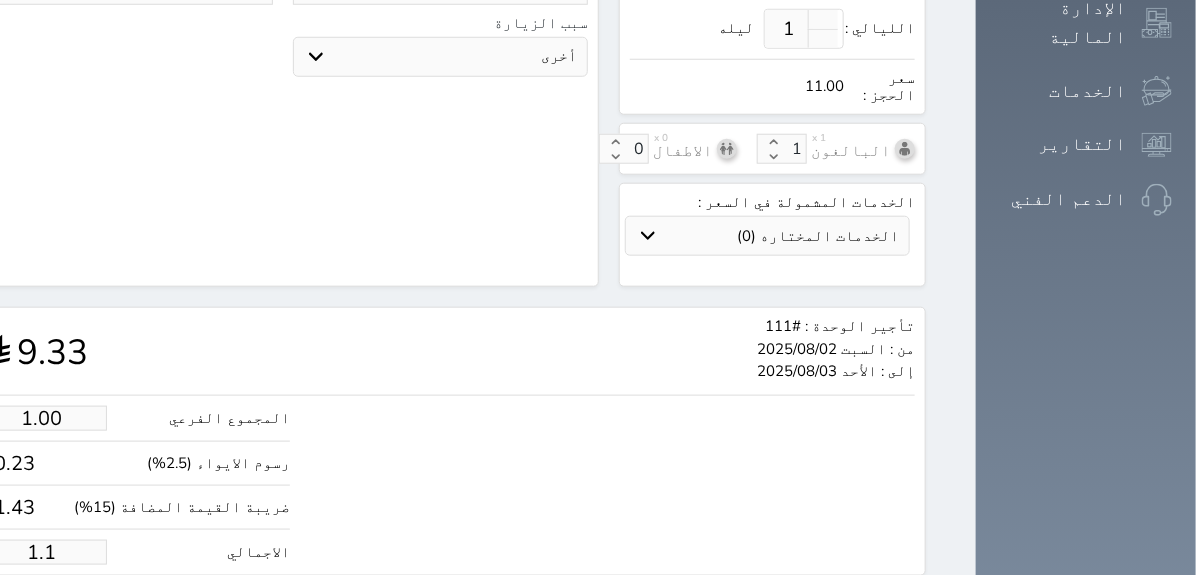 type on "1." 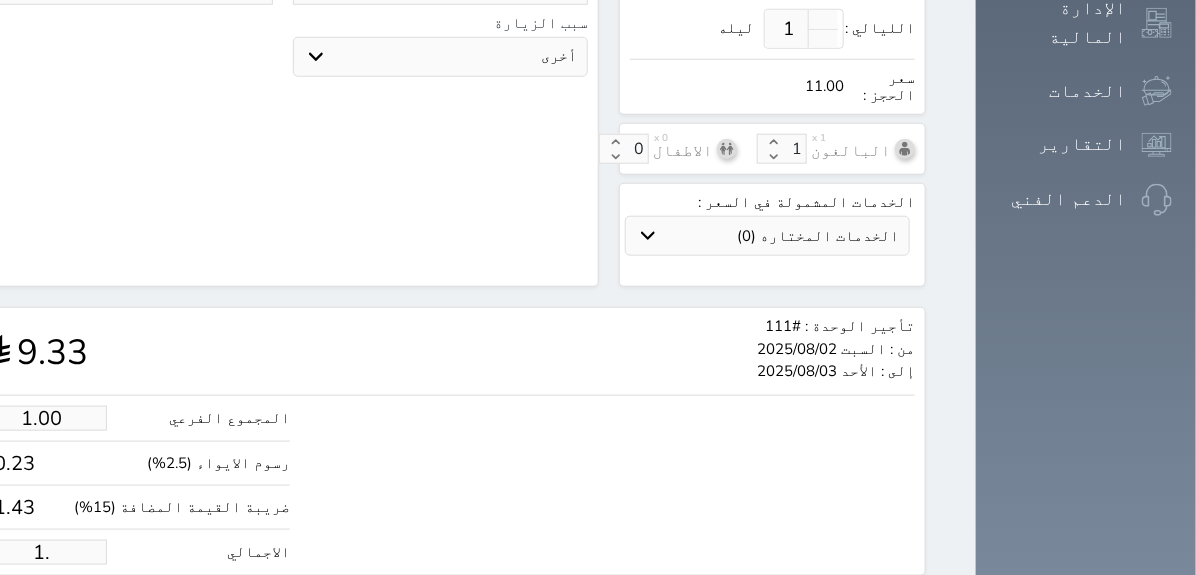 type on "1" 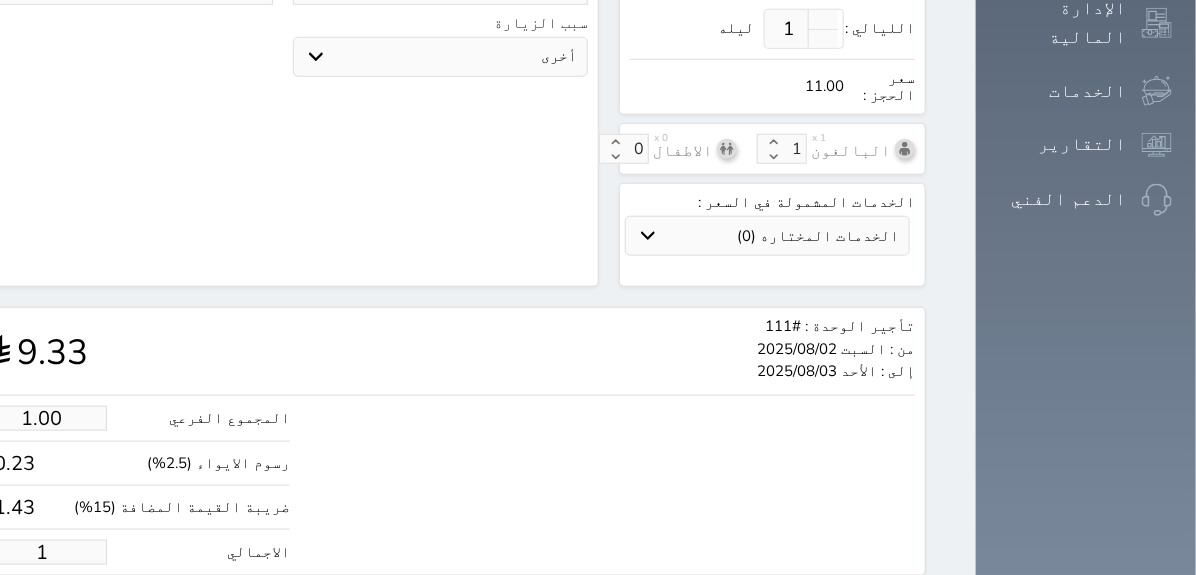 type 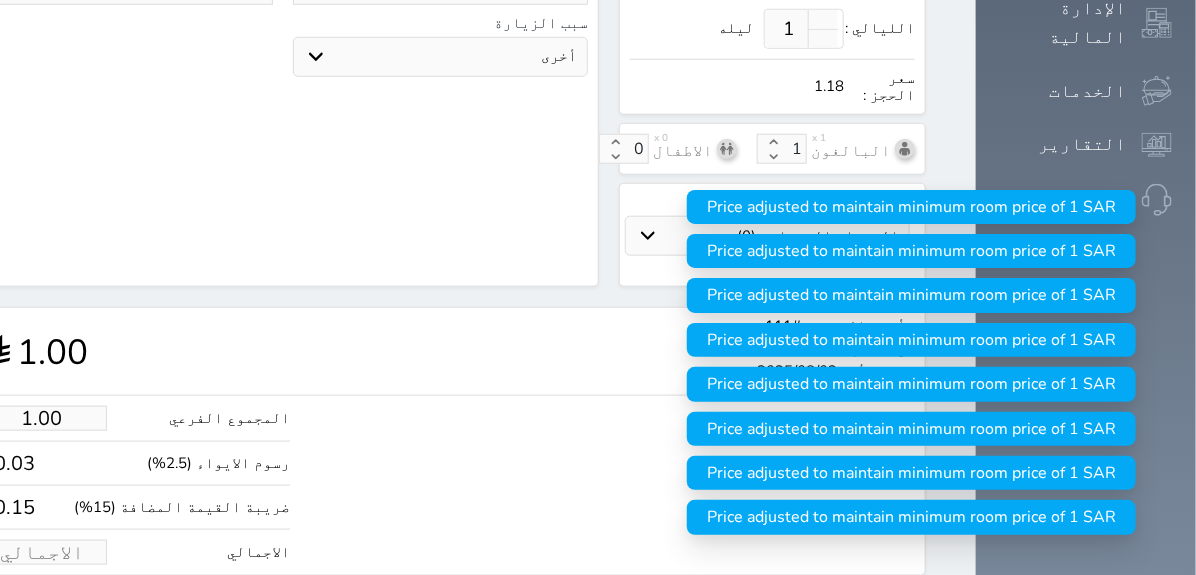 type on "1" 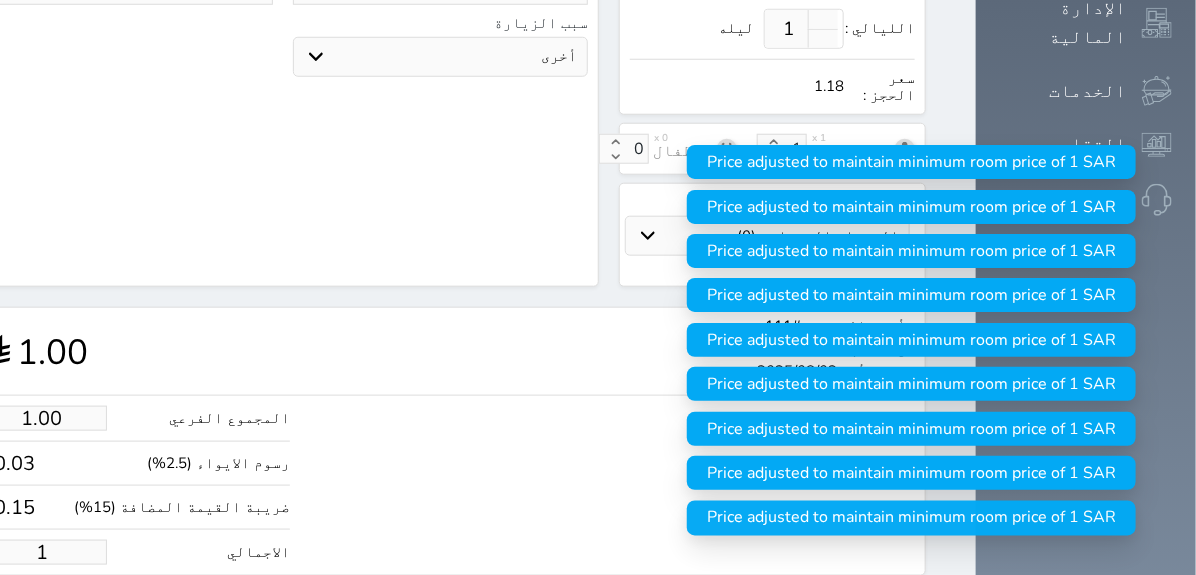 type on "8.48" 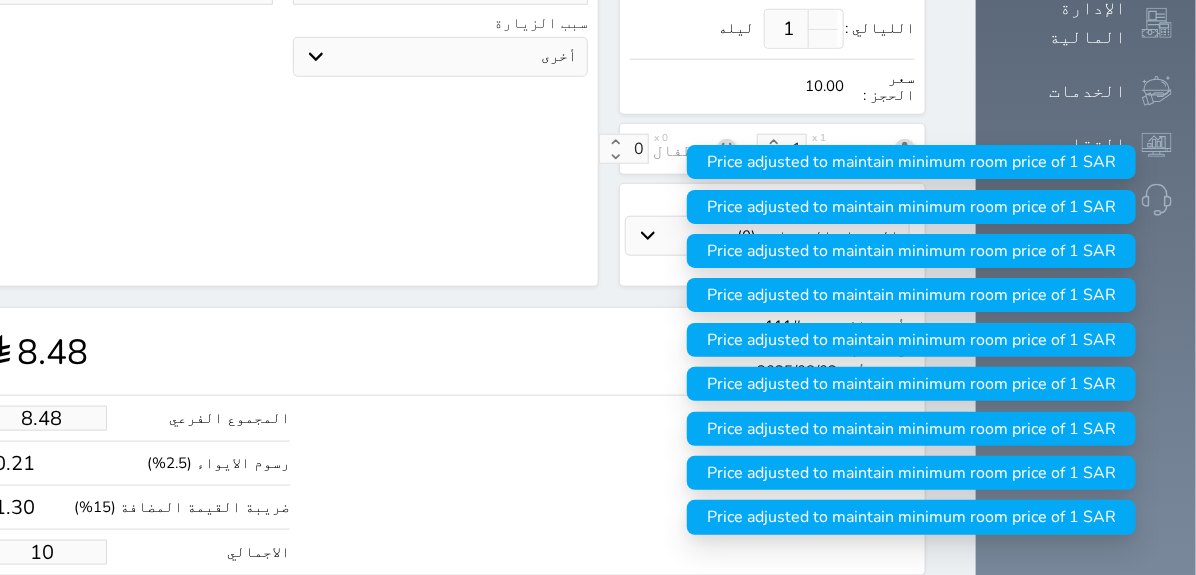 type on "84.84" 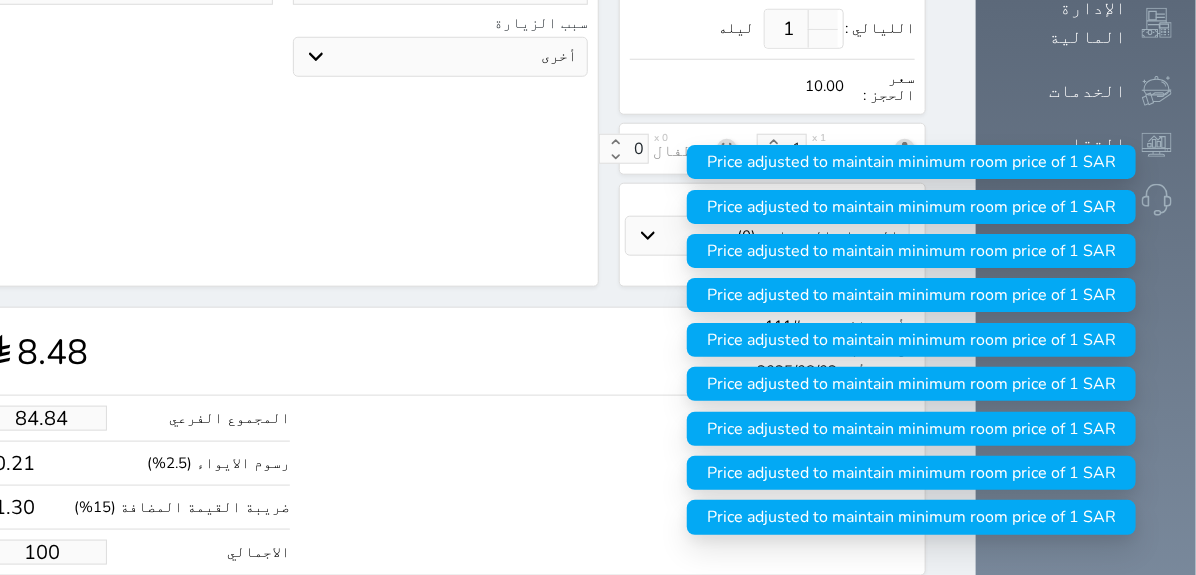 select 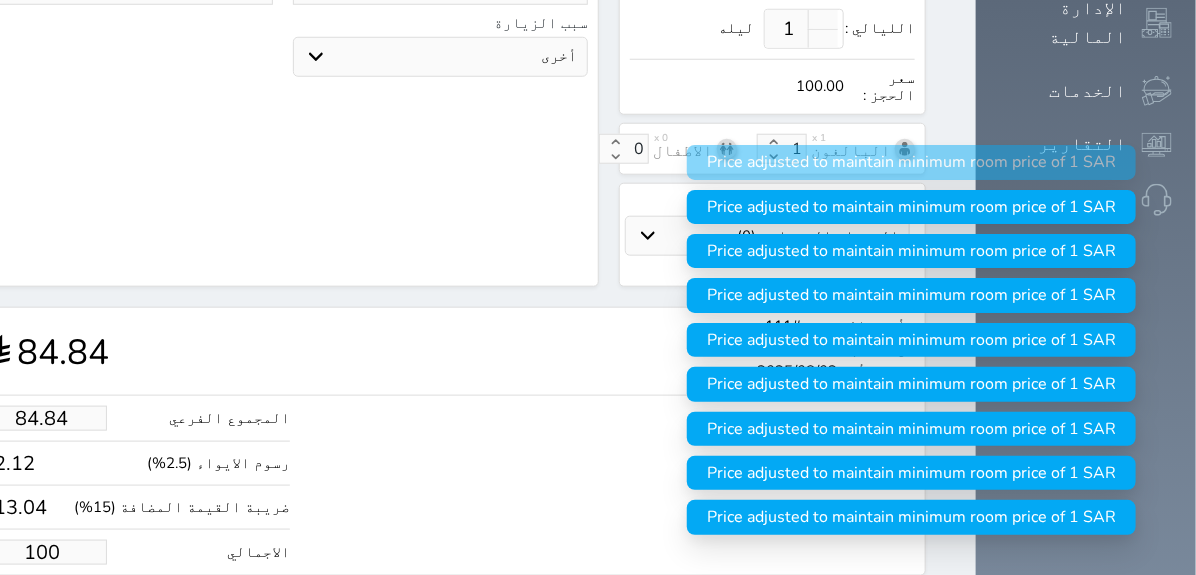 type on "100.00" 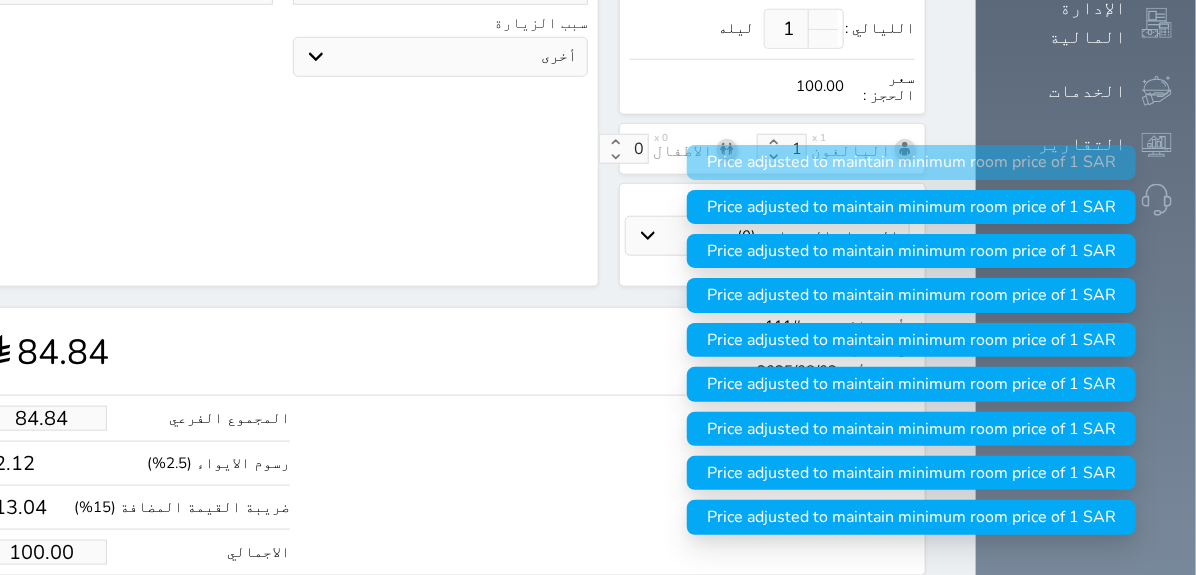 click on "حجز" at bounding box center (59, 613) 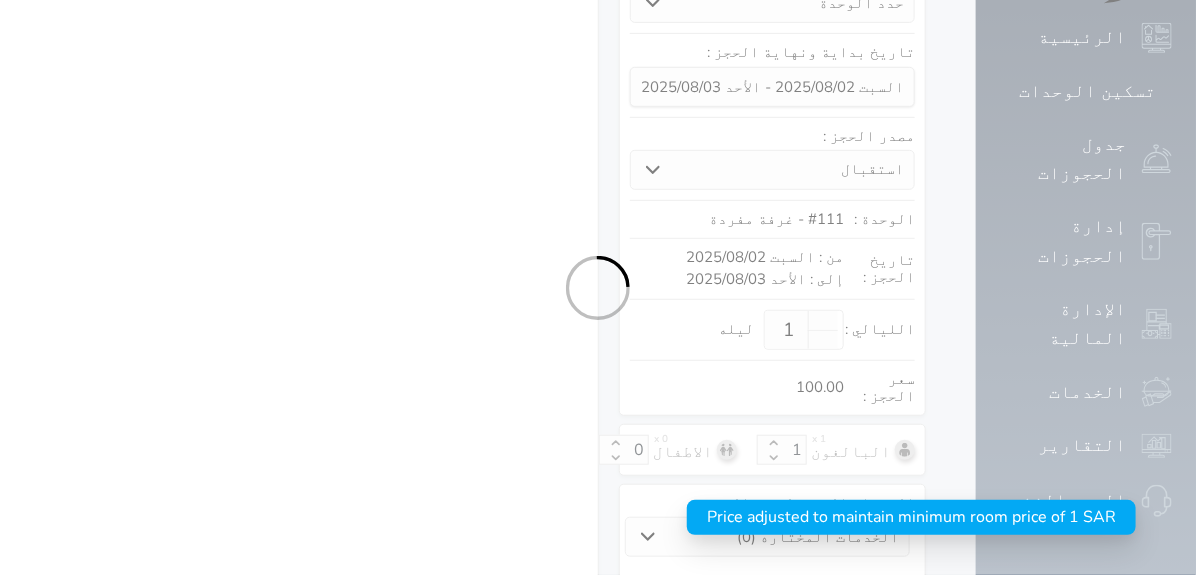 select 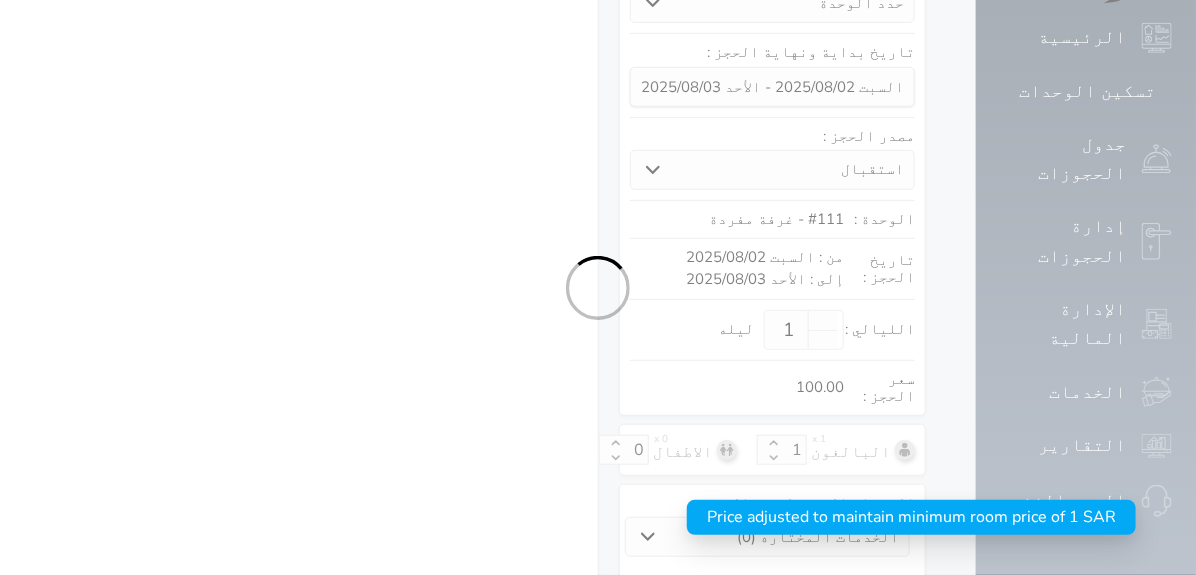 select on "7" 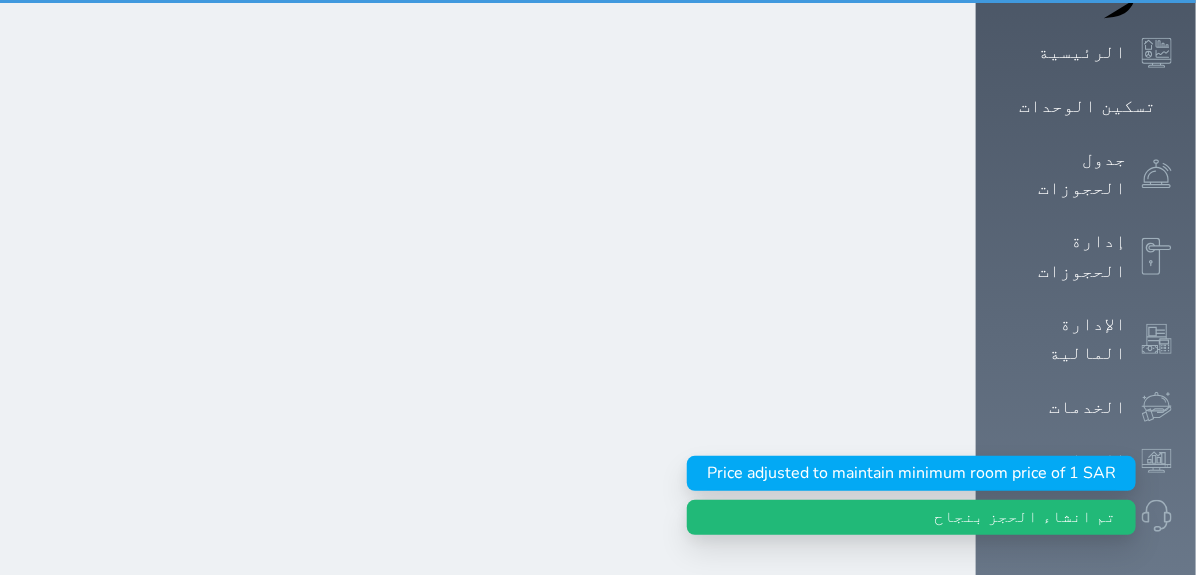 scroll, scrollTop: 0, scrollLeft: 0, axis: both 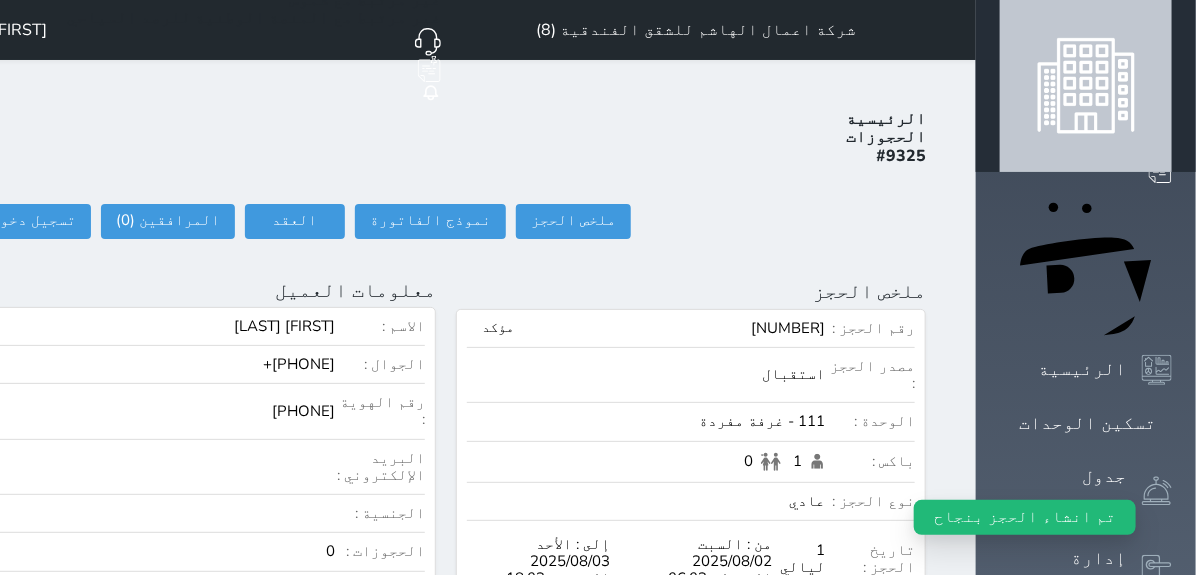 click on "الرئيسية الحجوزات [NUMBER] ملخص الحجز ملخص الحجز [NUMBER] نموذج الفاتورة العقود العقود [NUMBER] العقود الموقعه [NUMBER] العقود الموقعه (0) # [DATE] الاجرائات المرافقين (0) المرافقين البحث عن المرافقين : [LAST] [NUMBER] [EMAIL] [PHONE] تغيير العميل [LAST] * [GENDER] اختر [GENDER] ذكر انثى [DATE] [DATE] [RELATIONSHIP] اختر [RELATIONSHIP] ابن ابنه زوجة اخ اخت اب ام زوج أخرى [CUSTOMER_TYPE] اختر [CUSTOMER_TYPE] مواطن مواطن خليجي زائر" at bounding box center [446, 901] 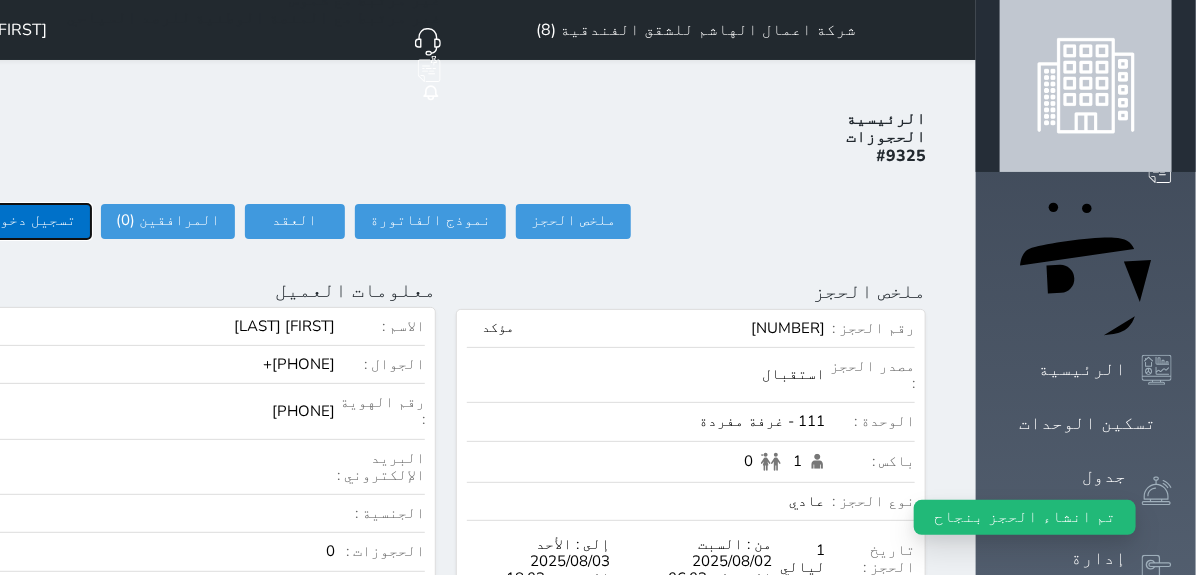 click on "تسجيل دخول" at bounding box center (33, 221) 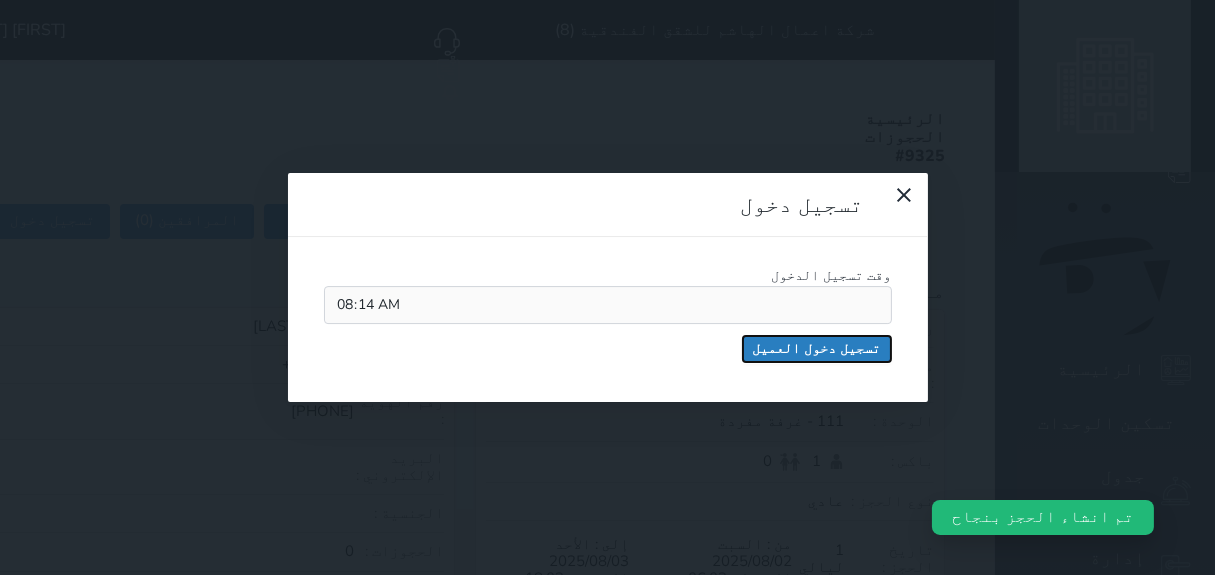 click on "تسجيل دخول العميل" at bounding box center (817, 349) 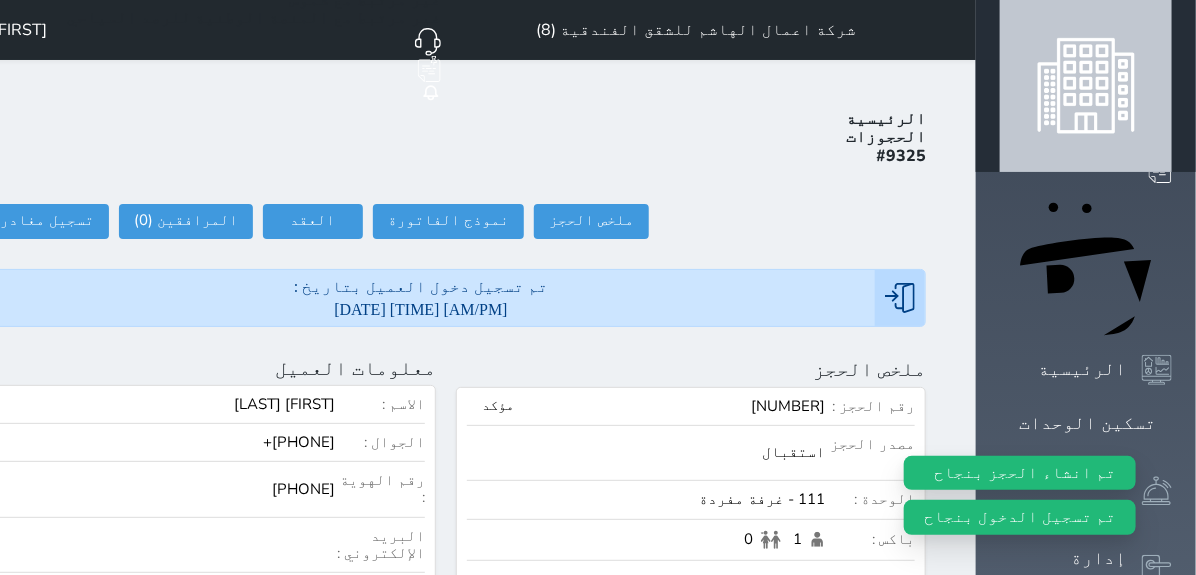 click on "الجنسية :" at bounding box center (201, 597) 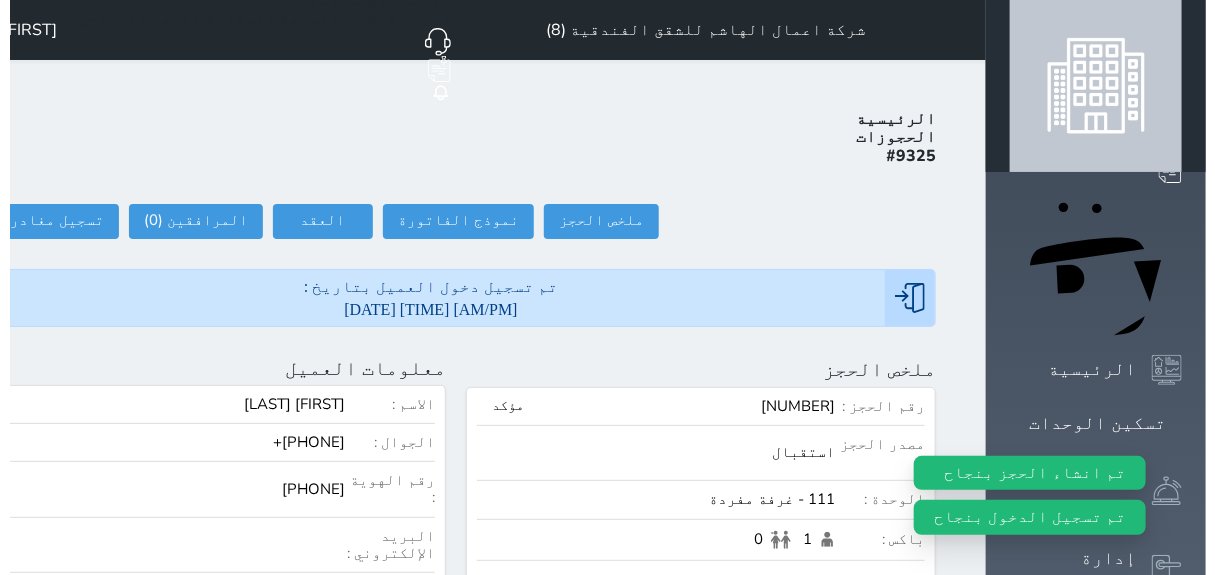 scroll, scrollTop: 333, scrollLeft: 0, axis: vertical 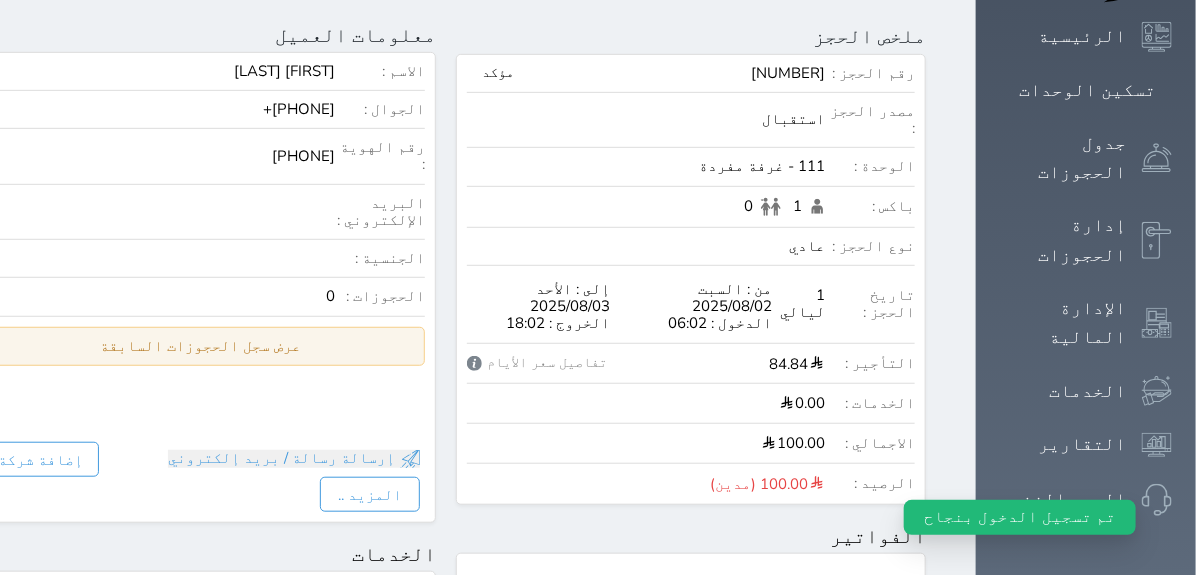 click on "عرض سجل الحجوزات السابقة" at bounding box center (201, 346) 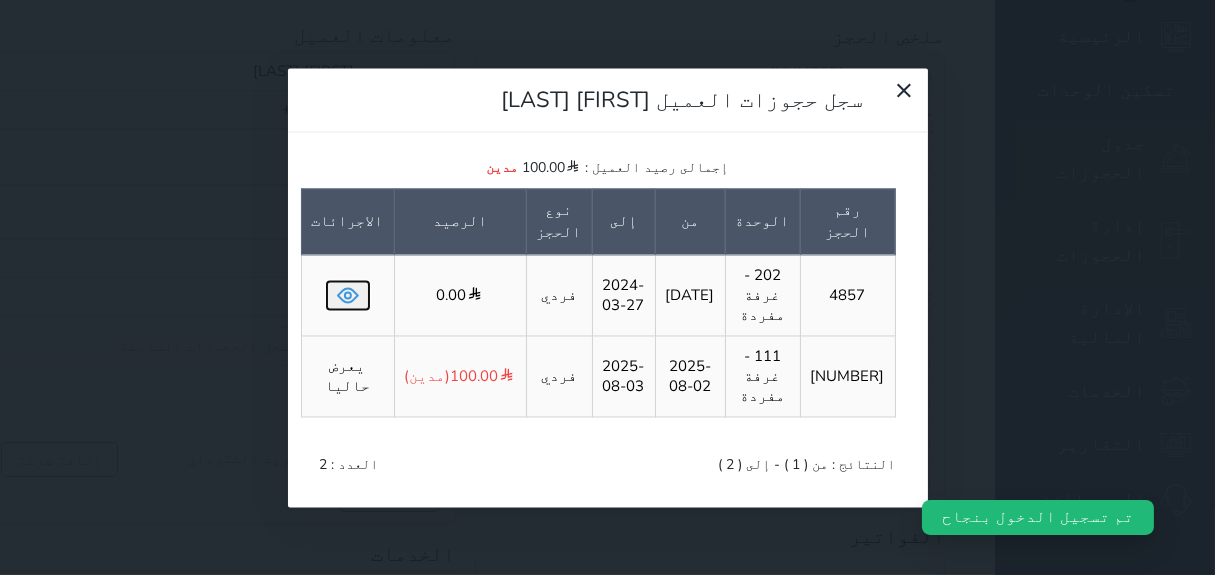 click 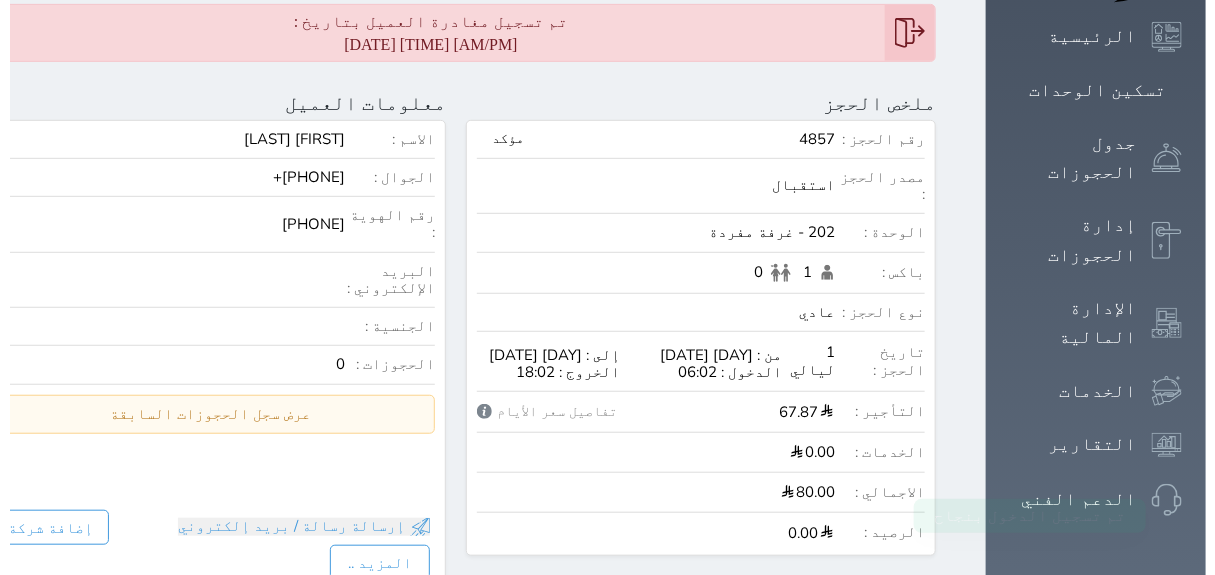 scroll, scrollTop: 222, scrollLeft: 0, axis: vertical 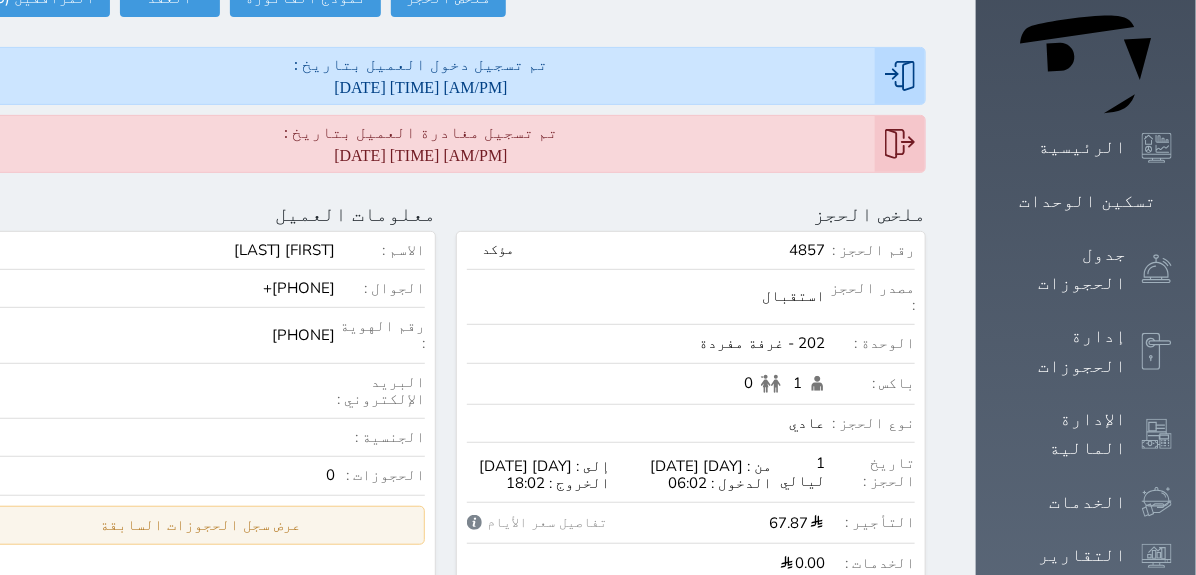 click on "عرض سجل الحجوزات السابقة" at bounding box center [201, 525] 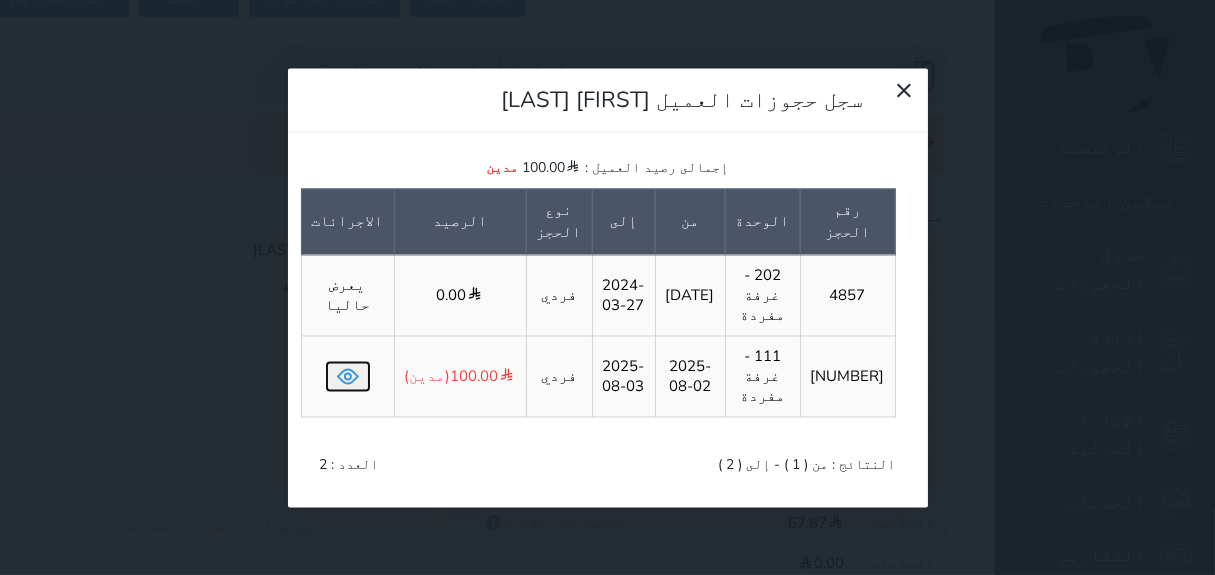 click 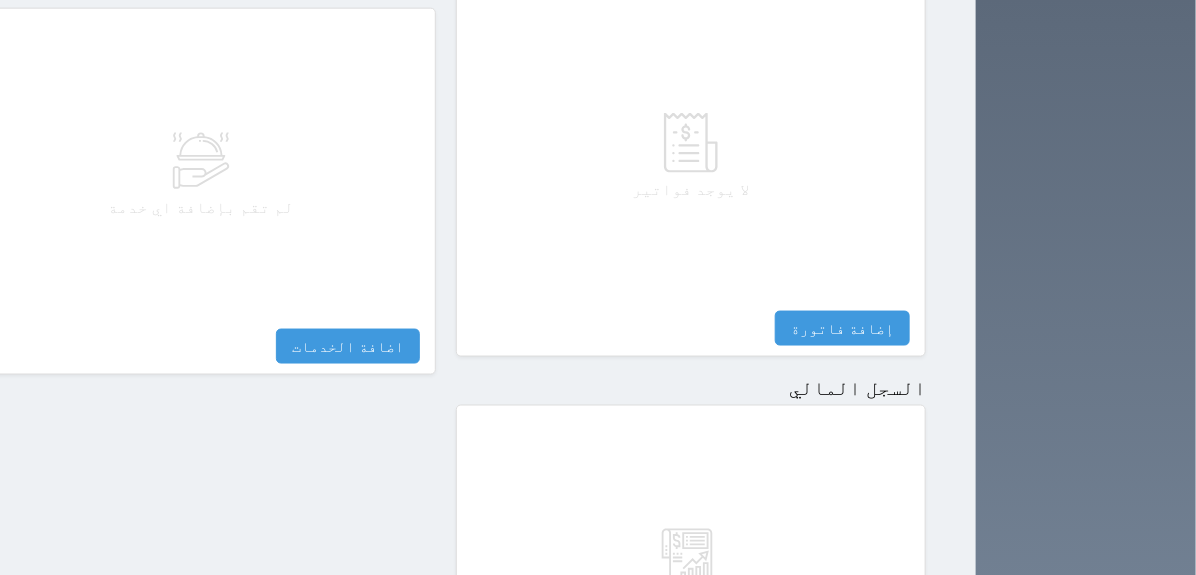 scroll, scrollTop: 1148, scrollLeft: 0, axis: vertical 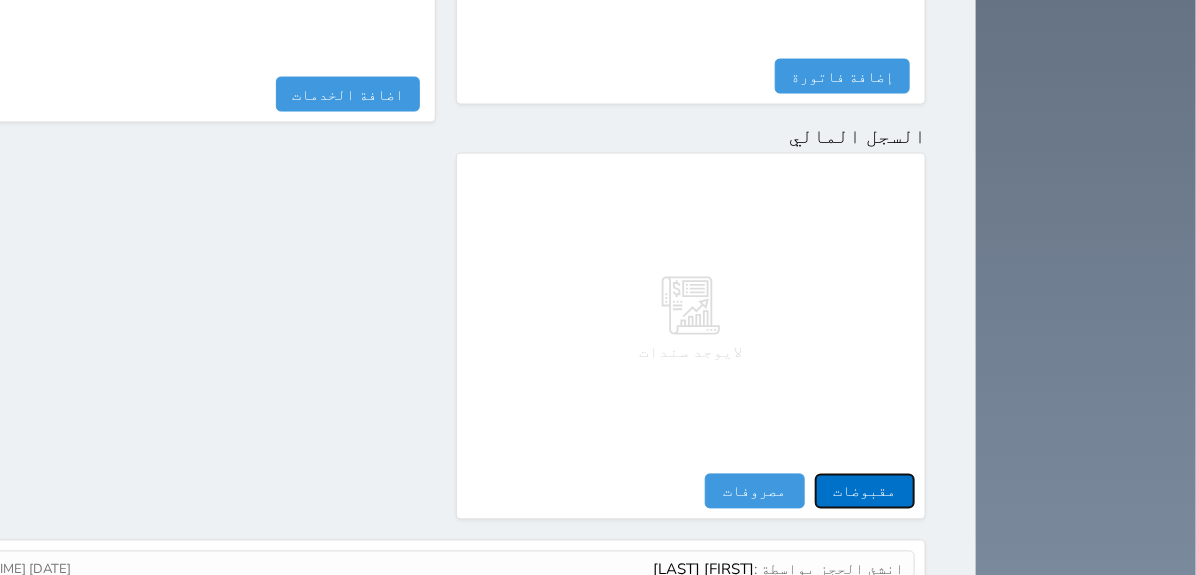 click on "مقبوضات" at bounding box center [865, 491] 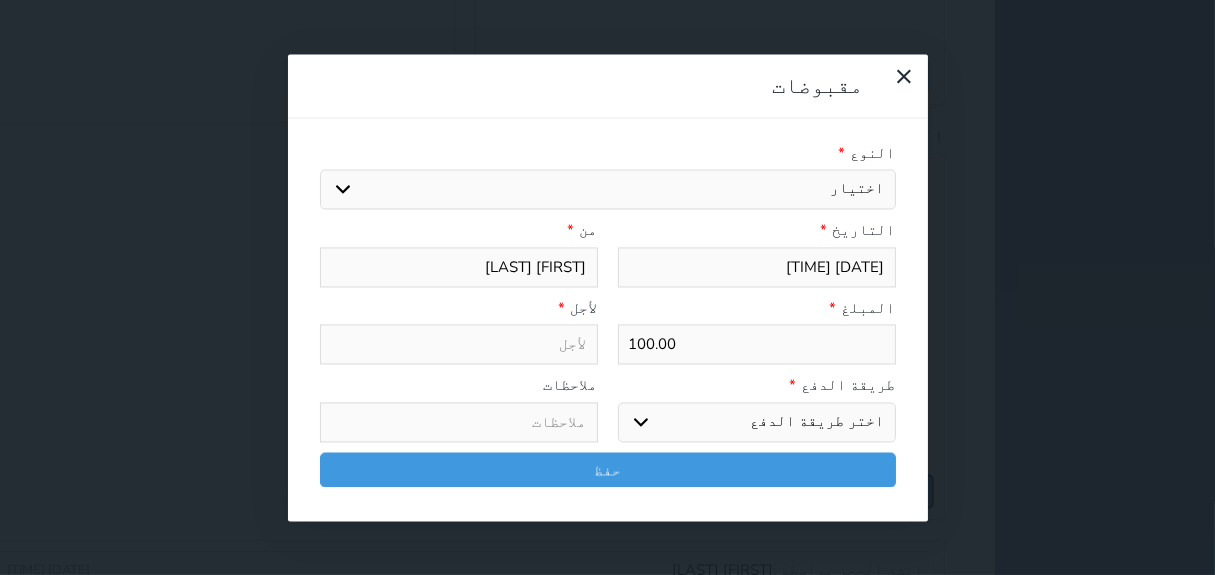 select 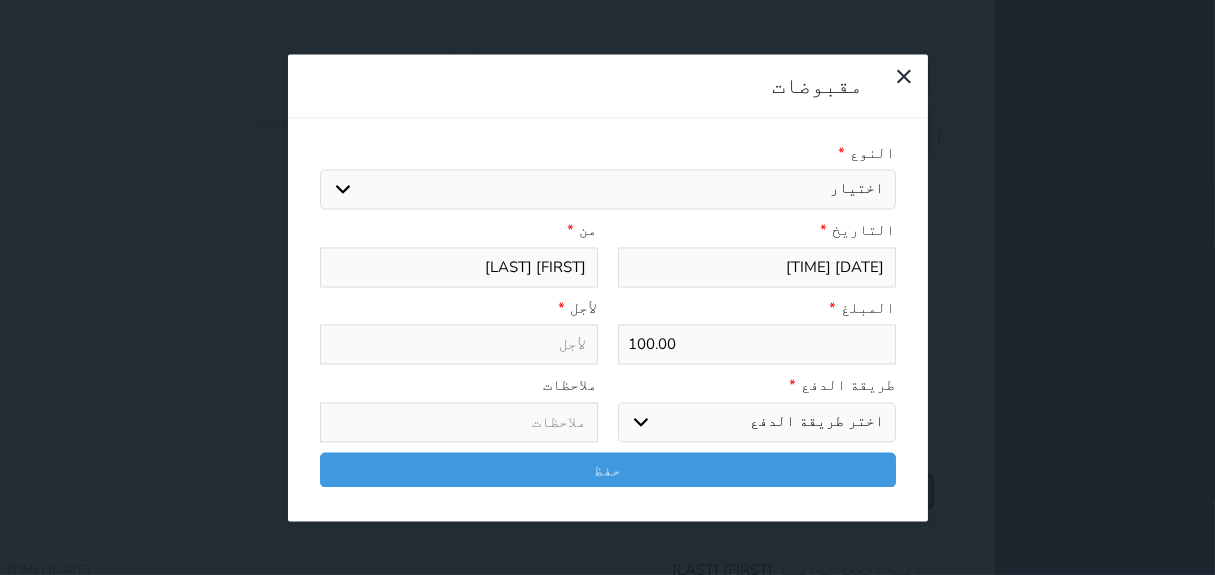 select 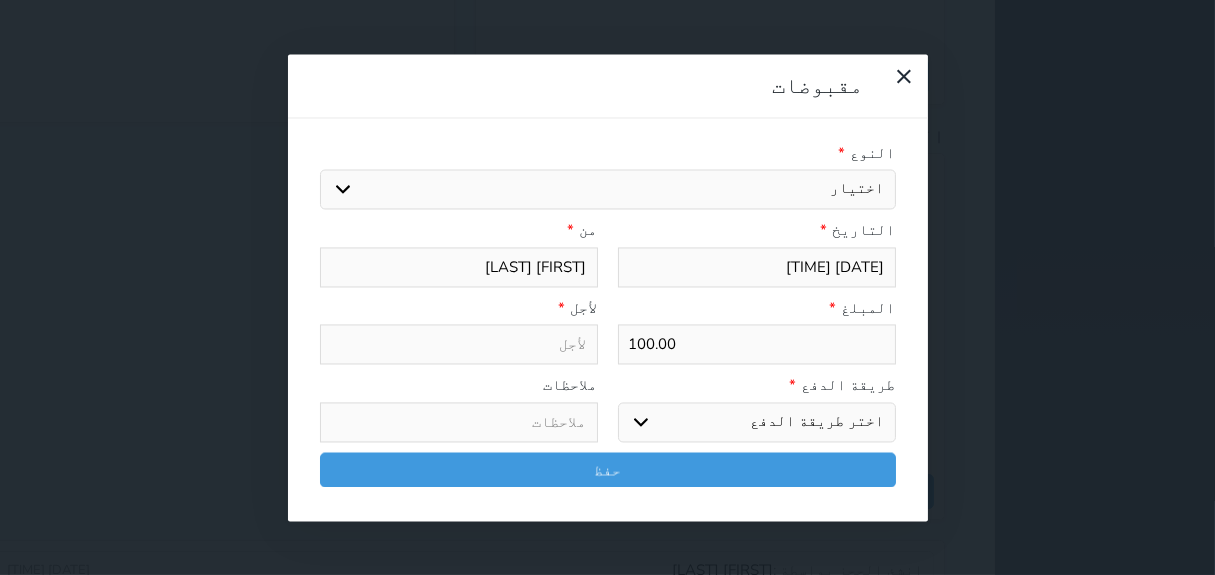 click on "اختيار   مقبوضات عامة قيمة إيجار فواتير تامين عربون لا ينطبق آخر مغسلة واي فاي - الإنترنت مواقف السيارات طعام الأغذية والمشروبات مشروبات المشروبات الباردة المشروبات الساخنة الإفطار غداء عشاء مخبز و كعك حمام سباحة الصالة الرياضية سبا و خدمات الجمال اختيار وإسقاط (خدمات النقل) ميني بار كابل - تلفزيون سرير إضافي تصفيف الشعر التسوق خدمات الجولات السياحية المنظمة خدمات الدليل السياحي" at bounding box center [608, 190] 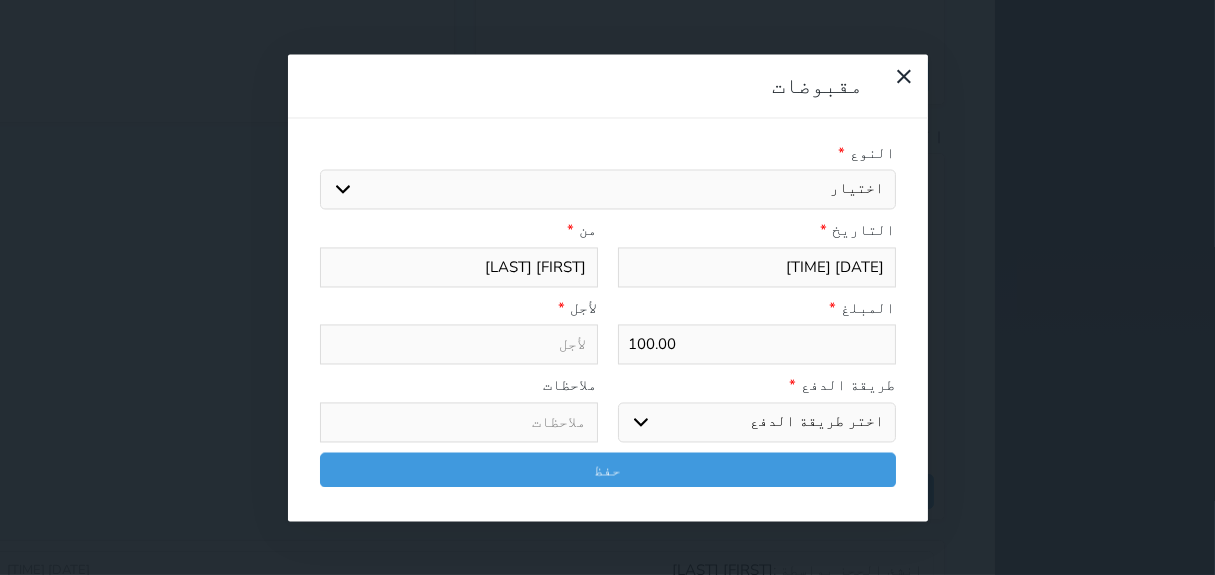 select on "[NUMBER]" 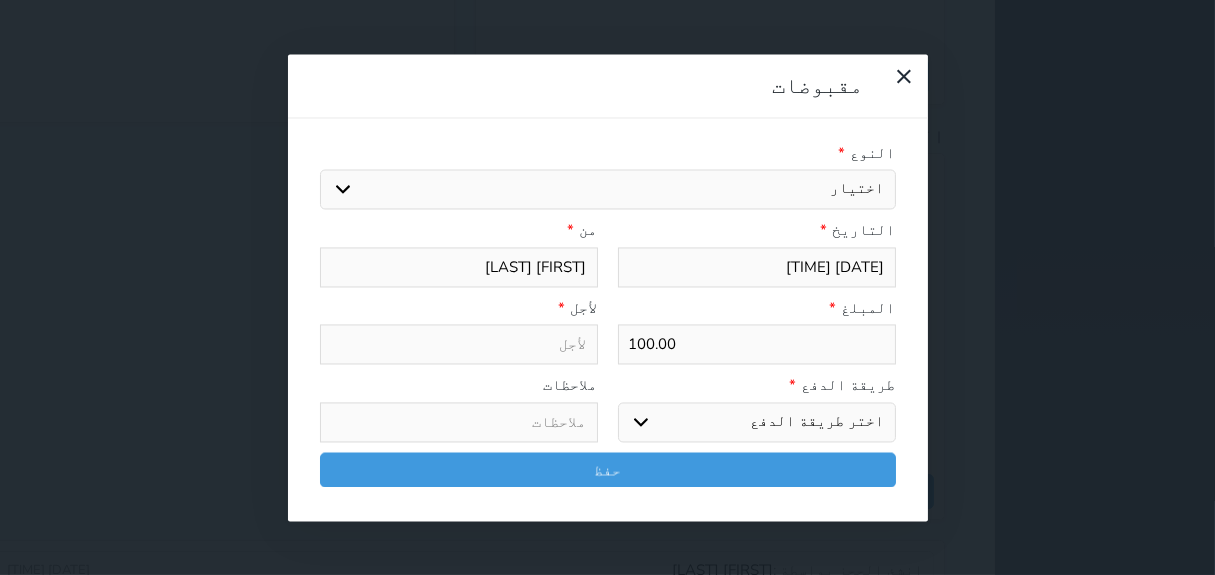 click on "اختيار   مقبوضات عامة قيمة إيجار فواتير تامين عربون لا ينطبق آخر مغسلة واي فاي - الإنترنت مواقف السيارات طعام الأغذية والمشروبات مشروبات المشروبات الباردة المشروبات الساخنة الإفطار غداء عشاء مخبز و كعك حمام سباحة الصالة الرياضية سبا و خدمات الجمال اختيار وإسقاط (خدمات النقل) ميني بار كابل - تلفزيون سرير إضافي تصفيف الشعر التسوق خدمات الجولات السياحية المنظمة خدمات الدليل السياحي" at bounding box center (608, 190) 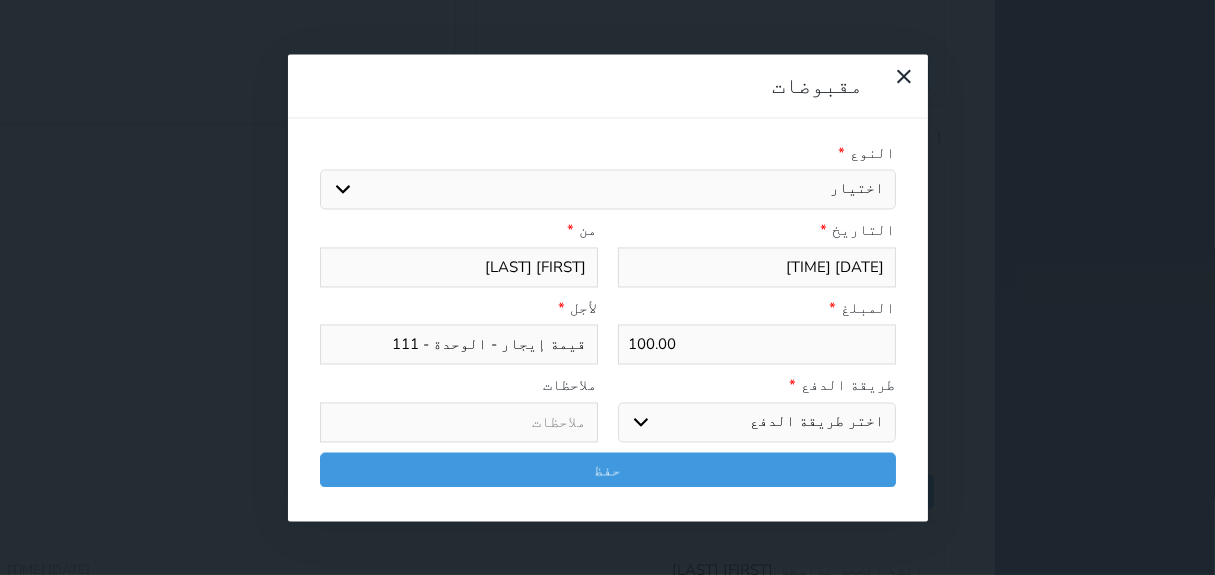 drag, startPoint x: 854, startPoint y: 359, endPoint x: 850, endPoint y: 383, distance: 24.33105 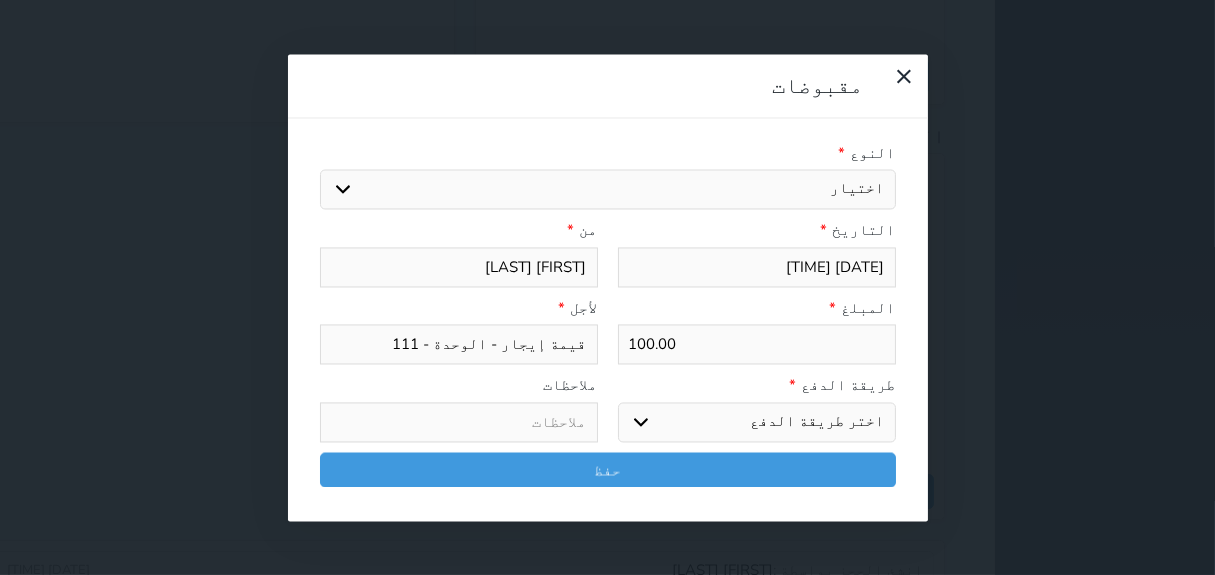 click on "اختر طريقة الدفع   دفع نقدى   تحويل بنكى   مدى   بطاقة ائتمان   آجل" at bounding box center (757, 422) 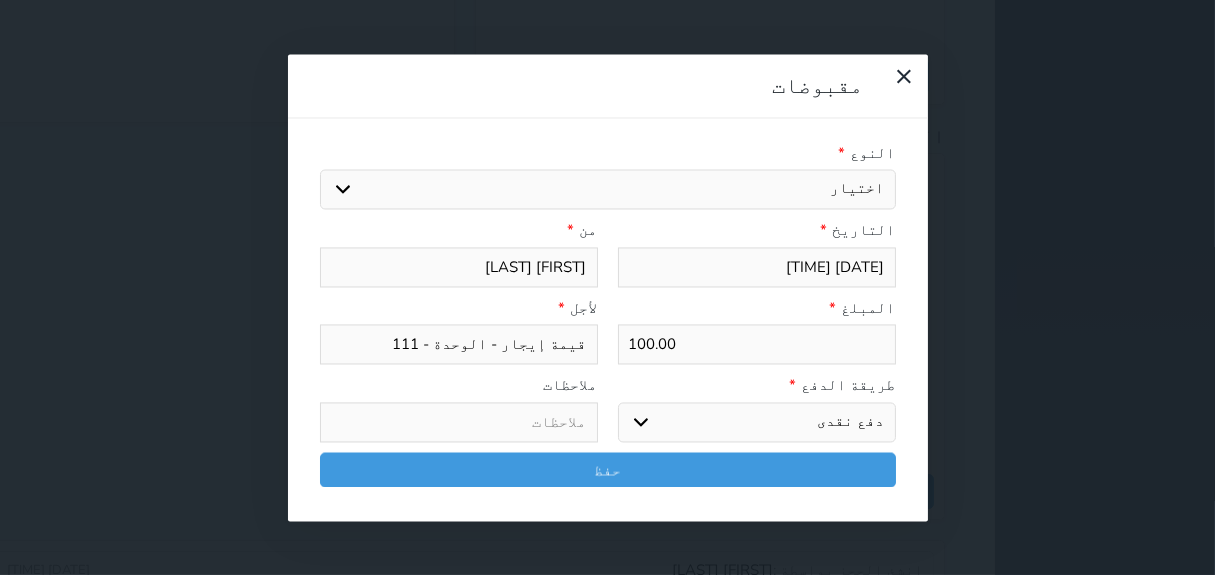 click on "اختر طريقة الدفع   دفع نقدى   تحويل بنكى   مدى   بطاقة ائتمان   آجل" at bounding box center (757, 422) 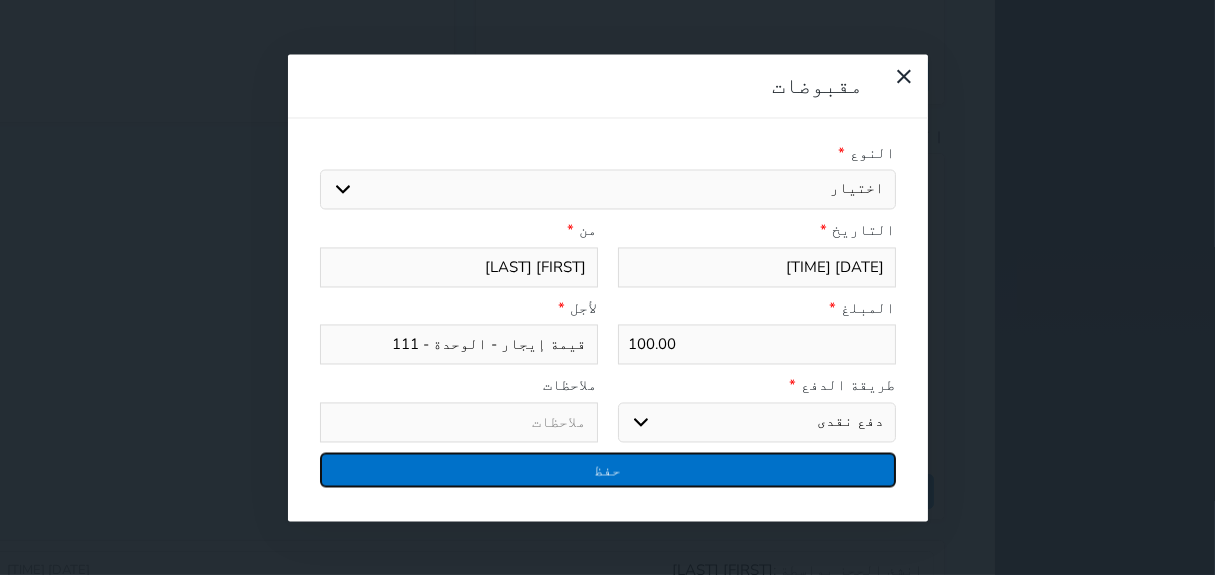 click on "حفظ" at bounding box center (608, 469) 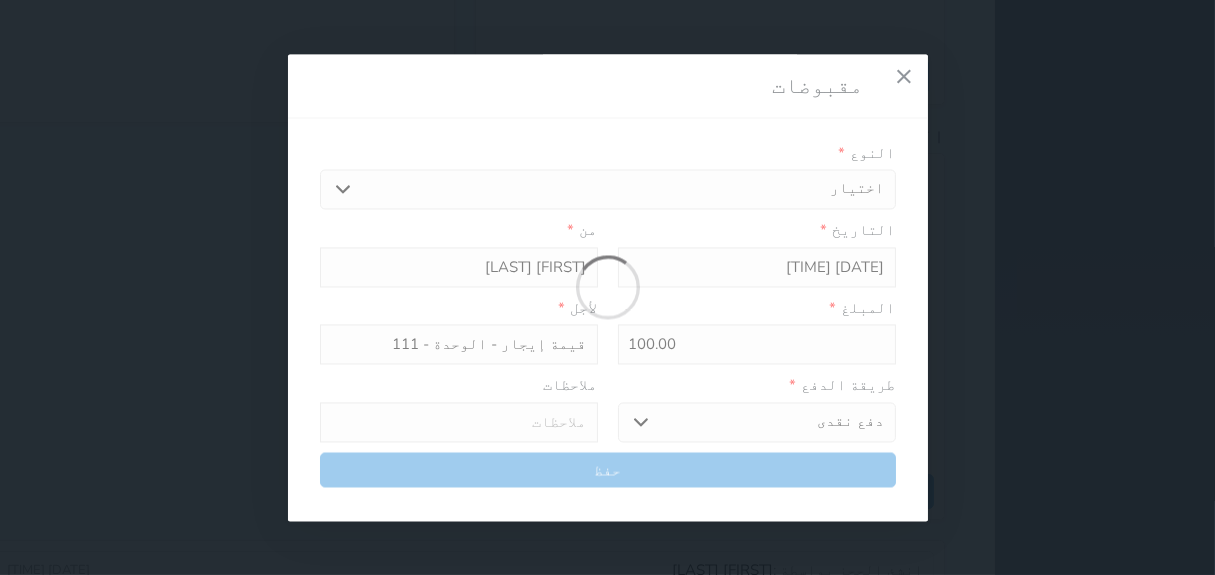 select 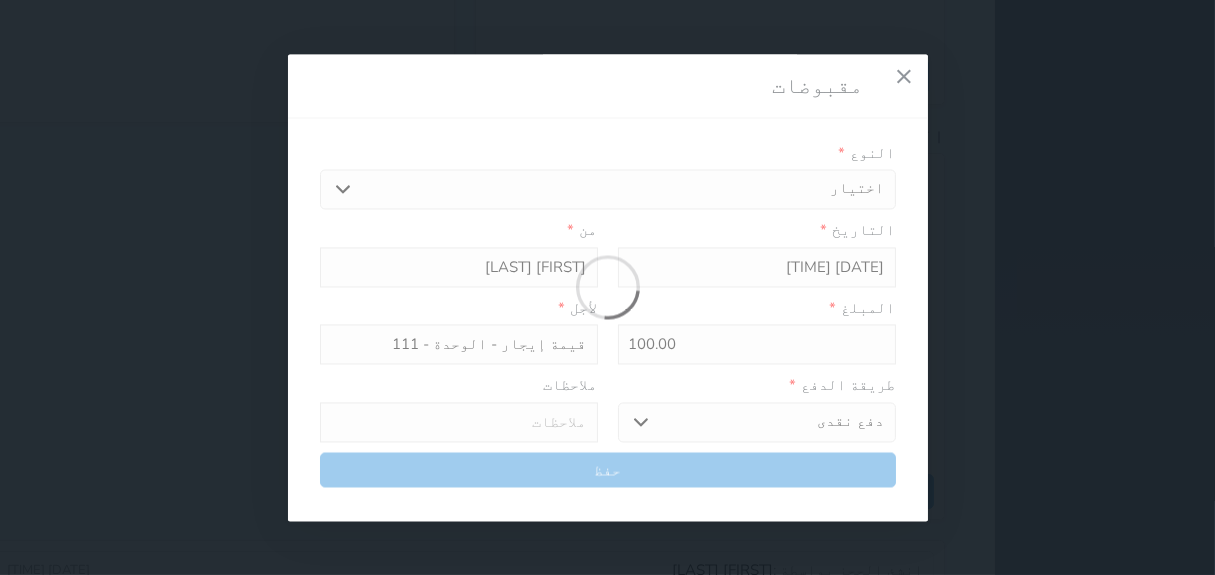 type 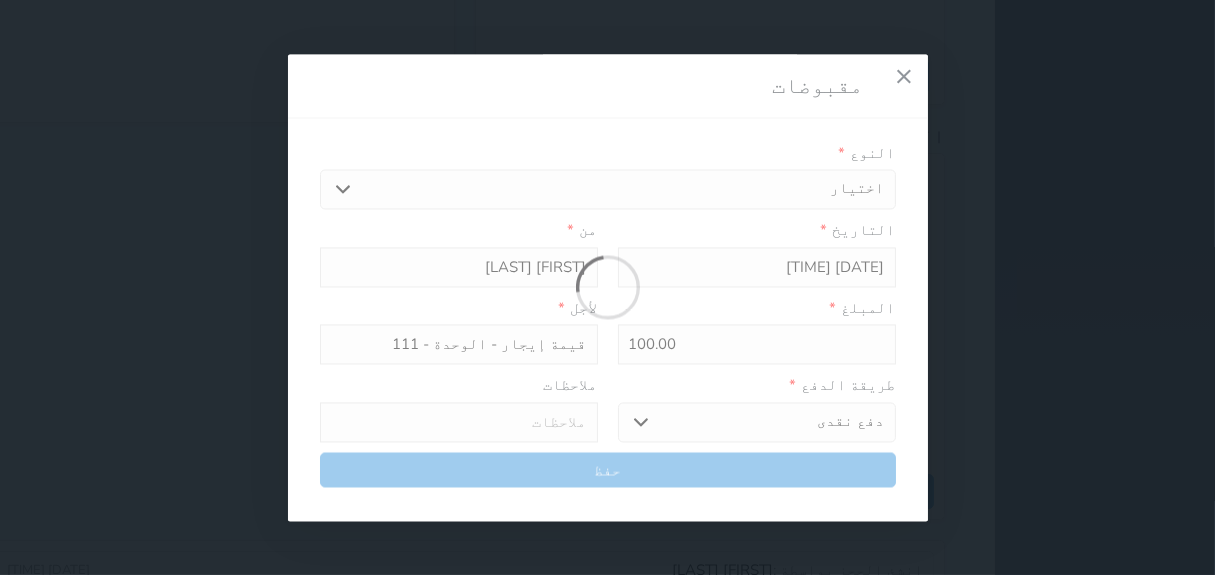 type on "0" 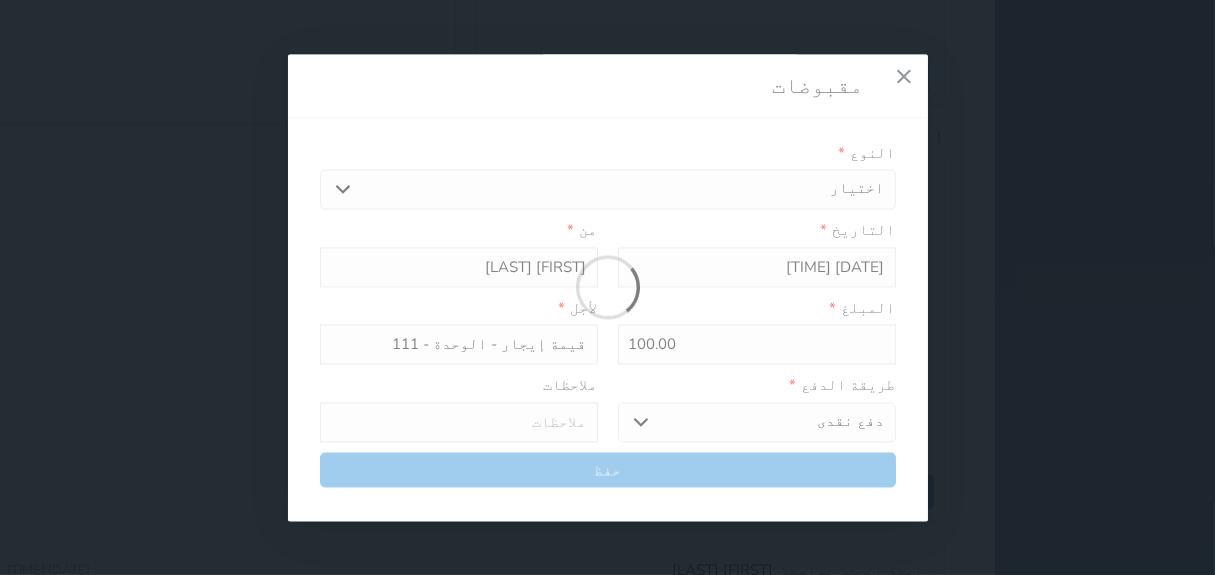 select 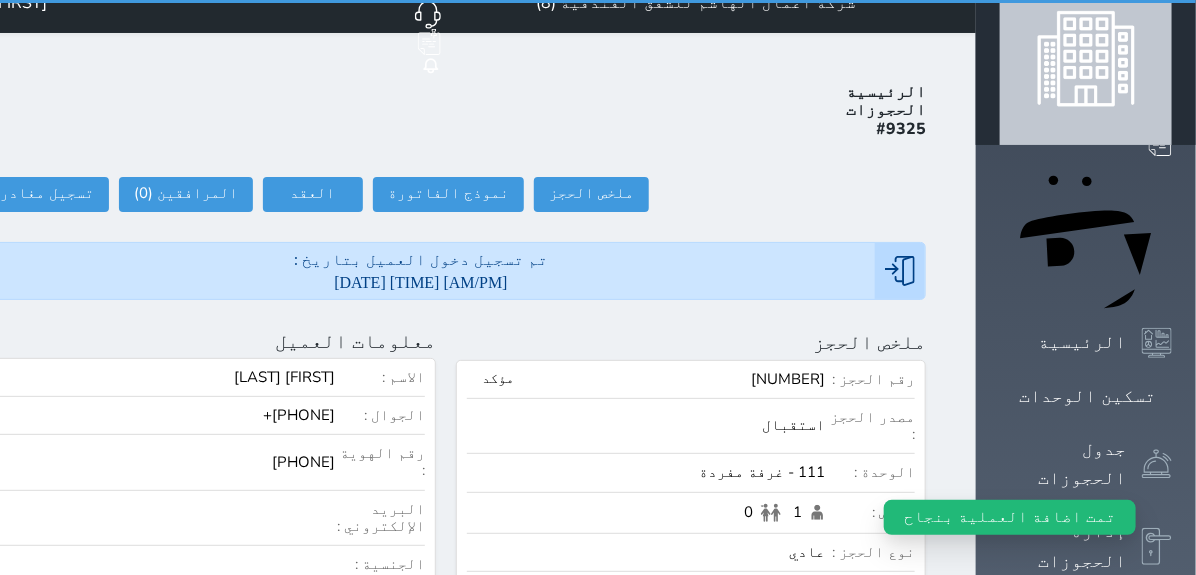 scroll, scrollTop: 0, scrollLeft: 0, axis: both 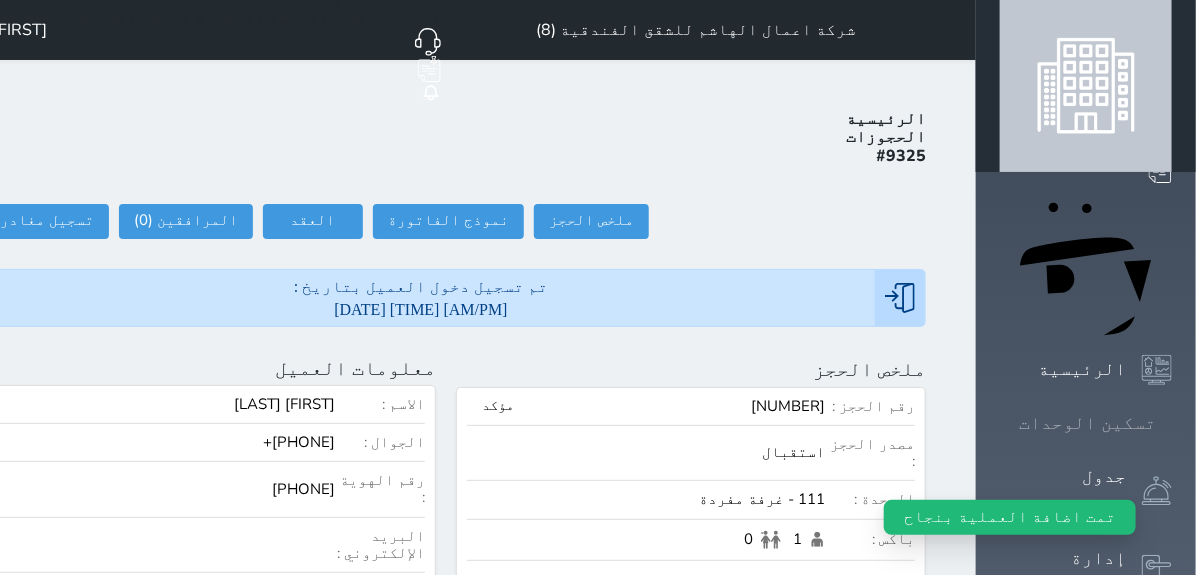 click at bounding box center (1172, 423) 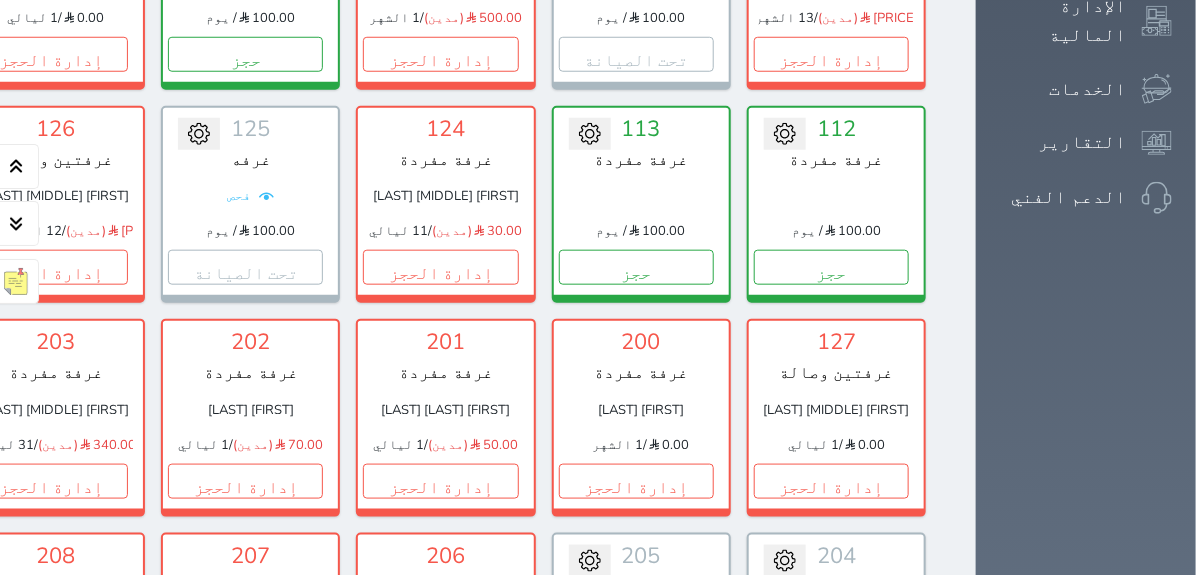 scroll, scrollTop: 639, scrollLeft: 0, axis: vertical 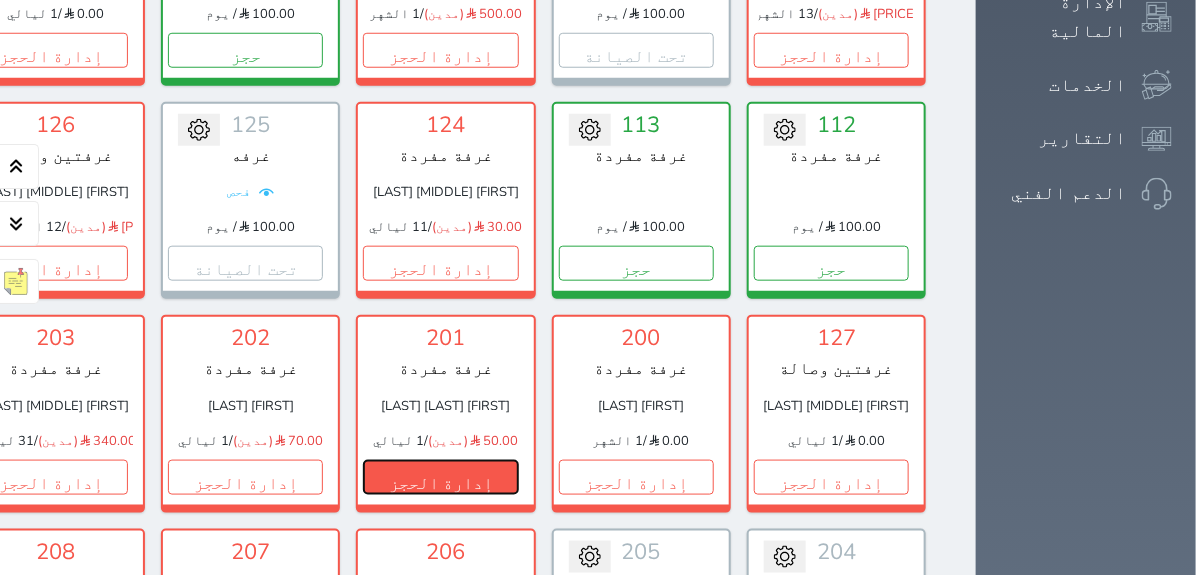 click on "إدارة الحجز" at bounding box center (440, 477) 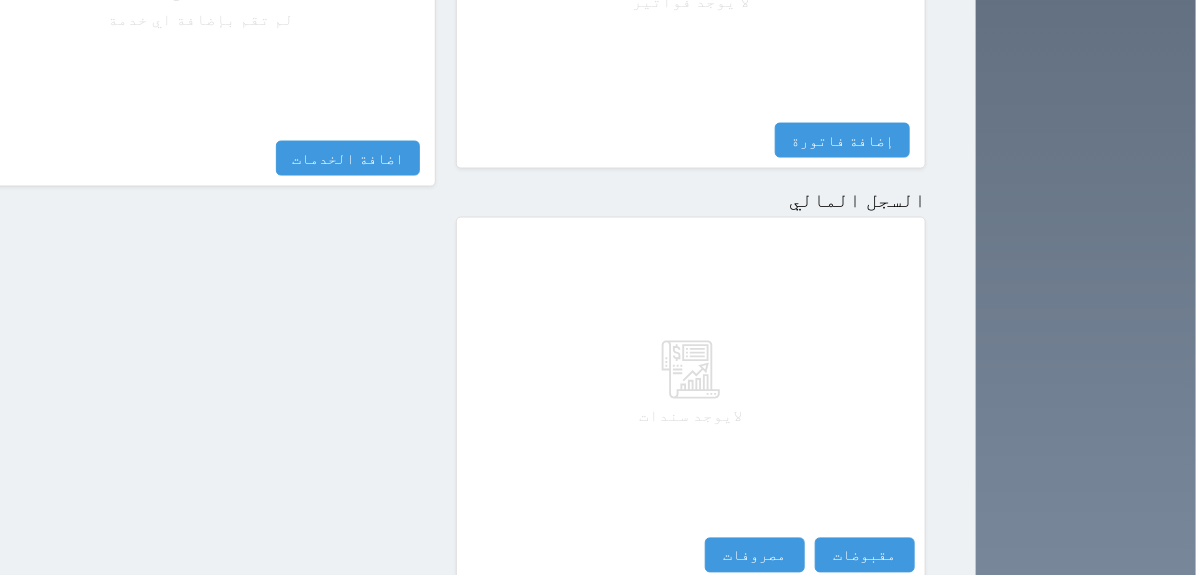 scroll, scrollTop: 1148, scrollLeft: 0, axis: vertical 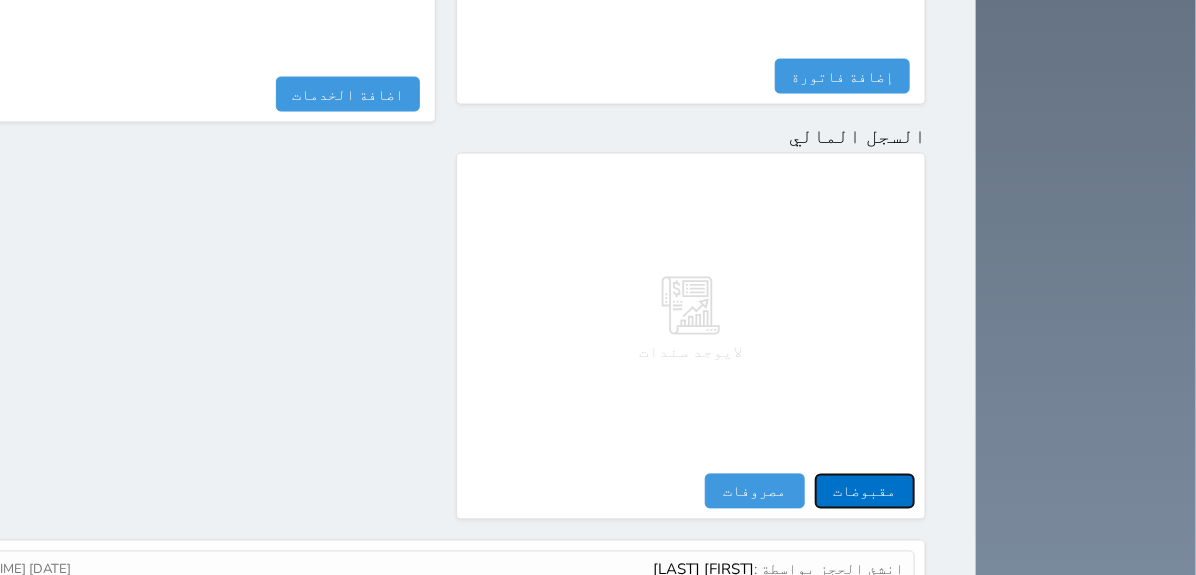 click on "مقبوضات" at bounding box center (865, 491) 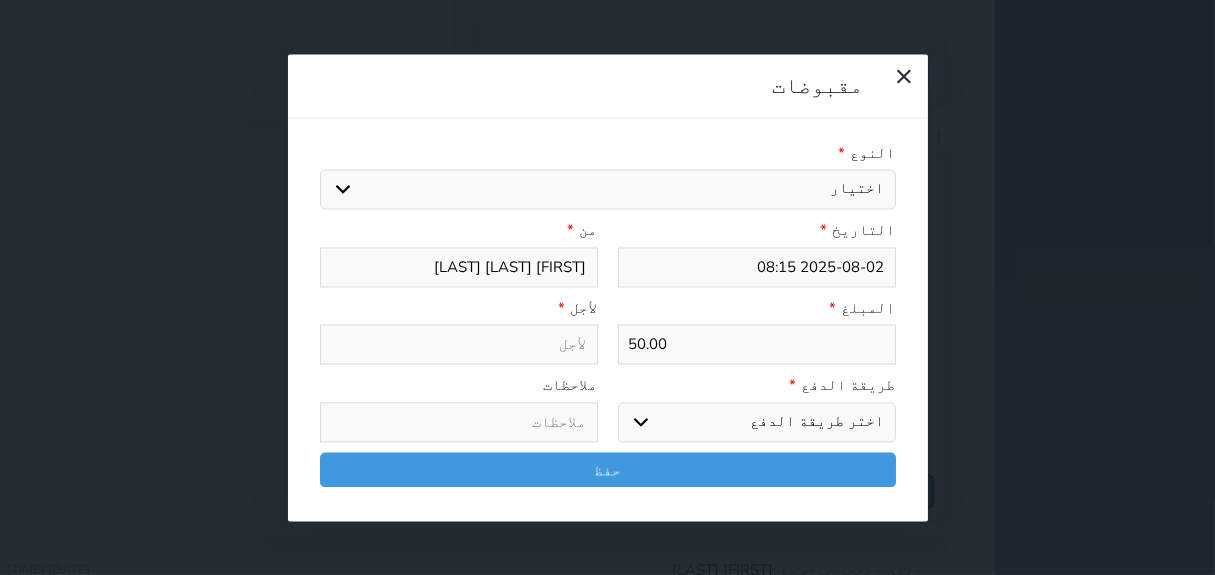 select 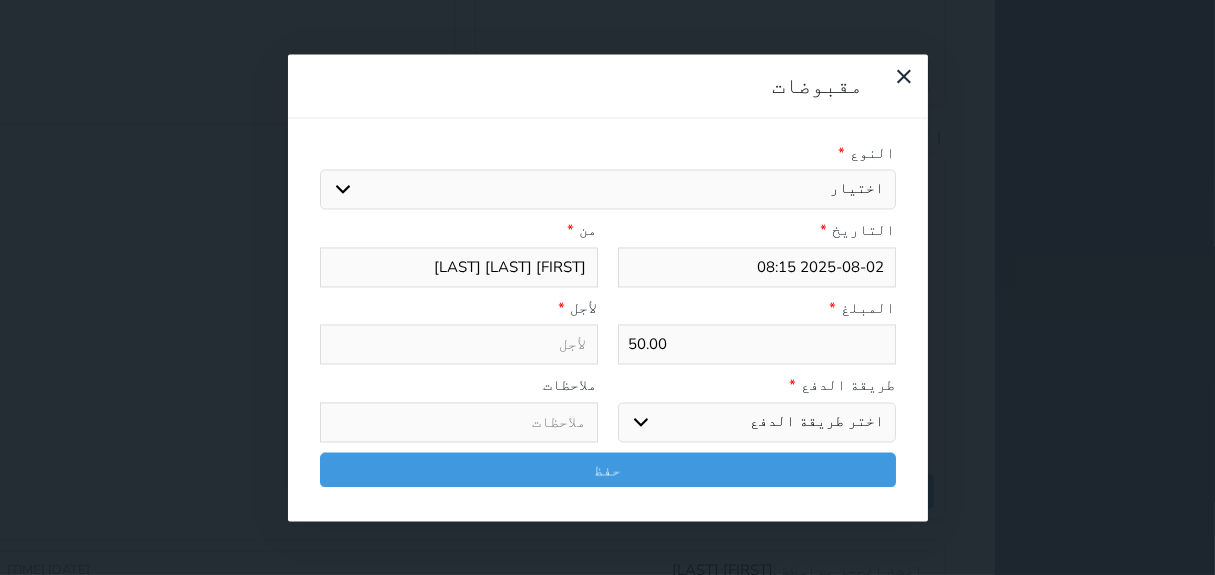 click on "اختيار   مقبوضات عامة قيمة إيجار فواتير تامين عربون لا ينطبق آخر مغسلة واي فاي - الإنترنت مواقف السيارات طعام الأغذية والمشروبات مشروبات المشروبات الباردة المشروبات الساخنة الإفطار غداء عشاء مخبز و كعك حمام سباحة الصالة الرياضية سبا و خدمات الجمال اختيار وإسقاط (خدمات النقل) ميني بار كابل - تلفزيون سرير إضافي تصفيف الشعر التسوق خدمات الجولات السياحية المنظمة خدمات الدليل السياحي" at bounding box center [608, 190] 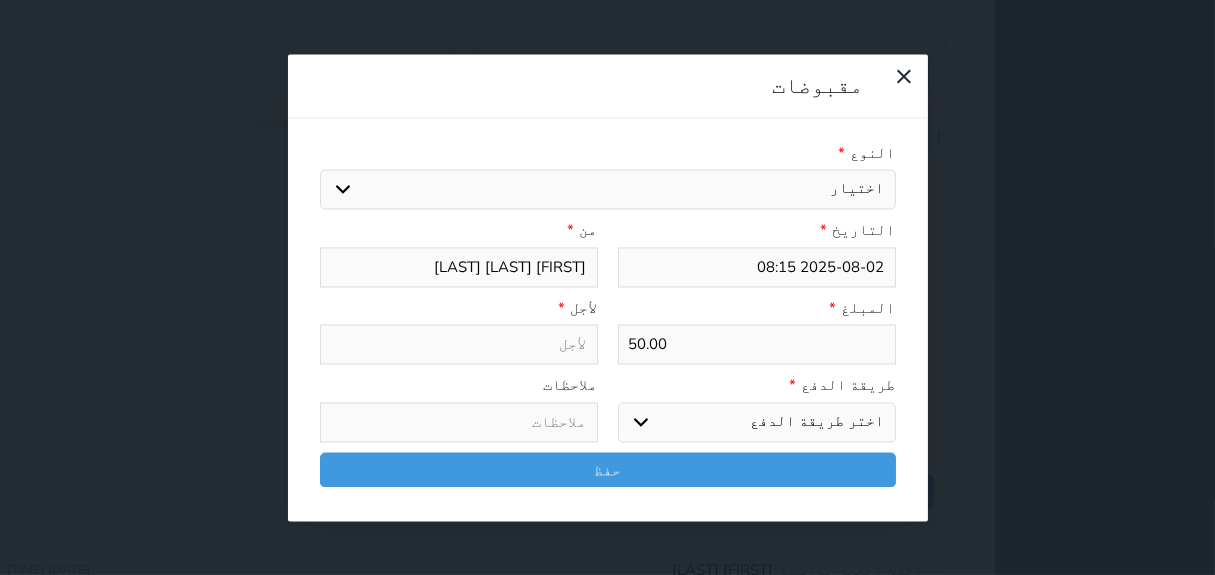 type on "قيمة إيجار - الوحدة - 201" 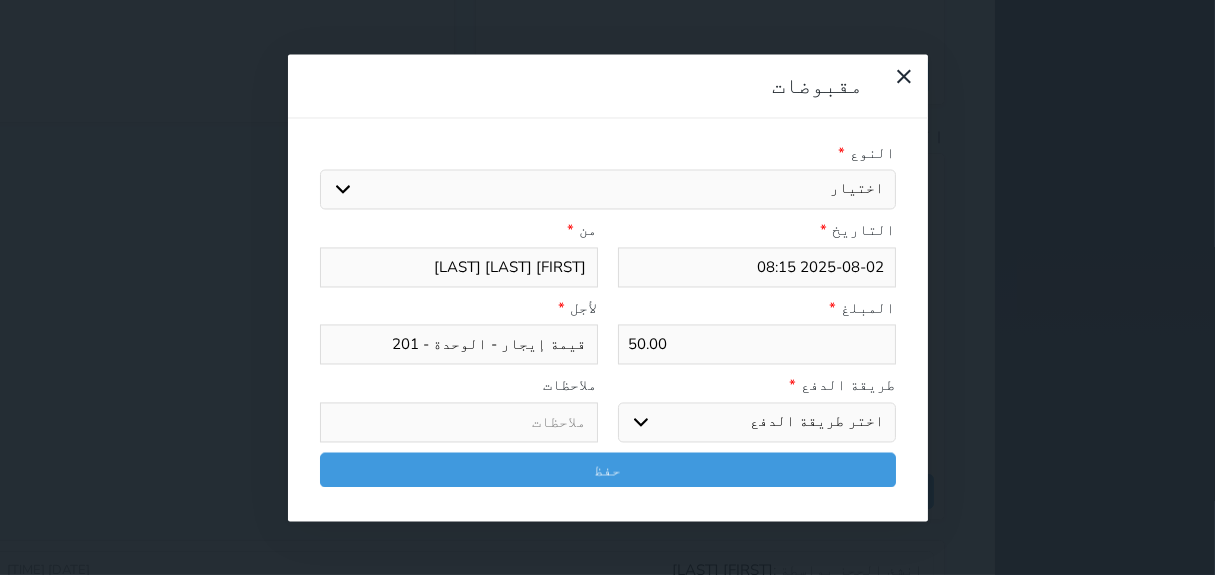 click on "اختر طريقة الدفع   دفع نقدى   تحويل بنكى   مدى   بطاقة ائتمان   آجل" at bounding box center [757, 422] 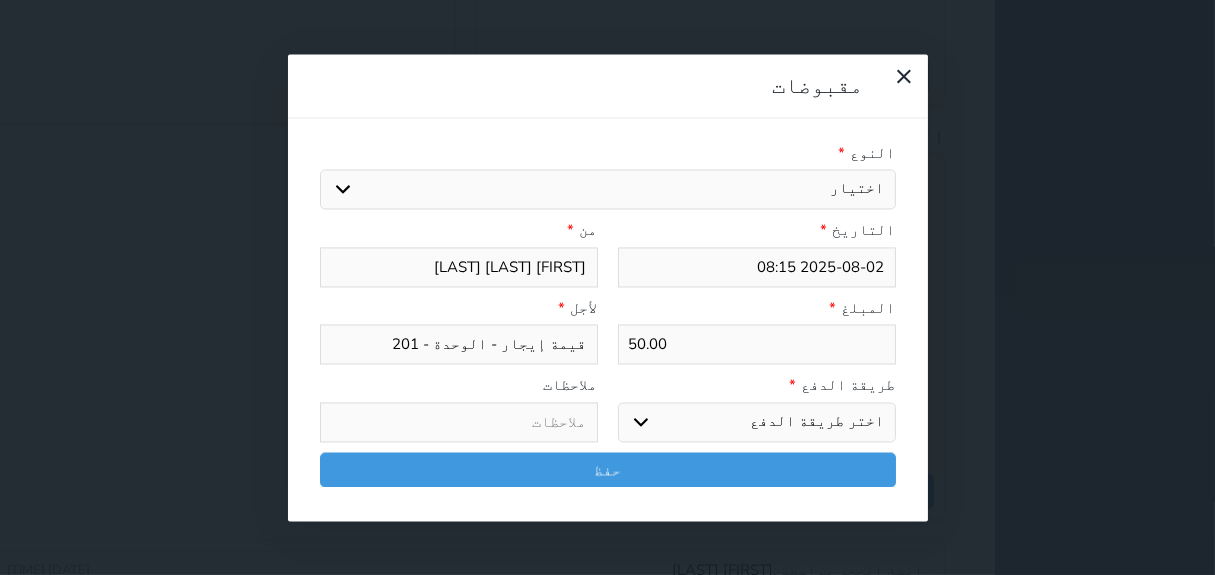 select on "cash" 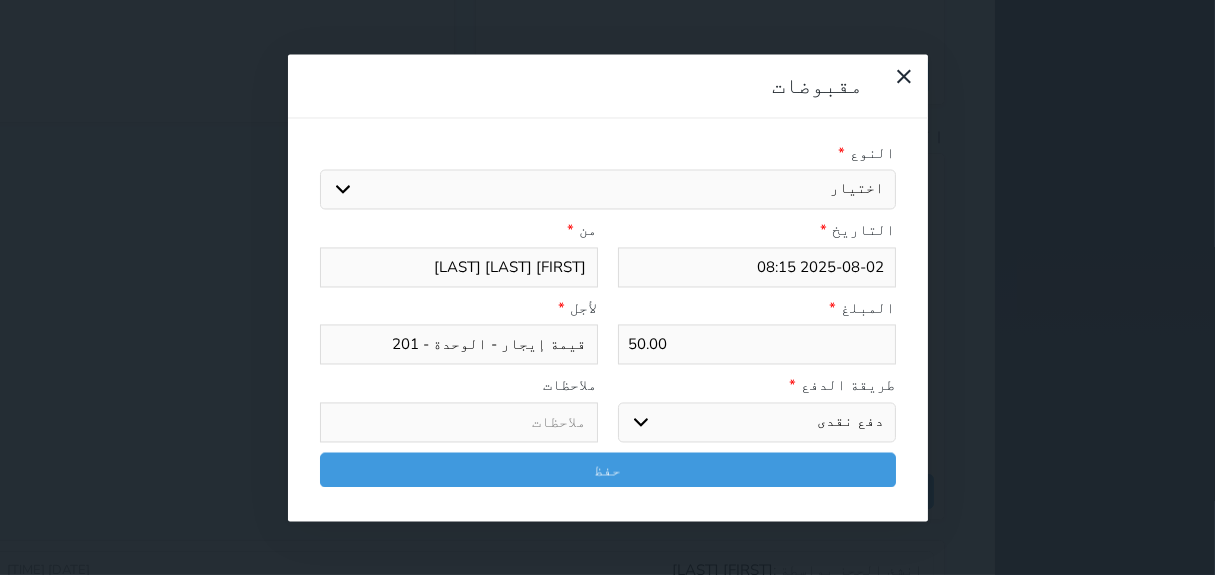 click on "اختر طريقة الدفع   دفع نقدى   تحويل بنكى   مدى   بطاقة ائتمان   آجل" at bounding box center (757, 422) 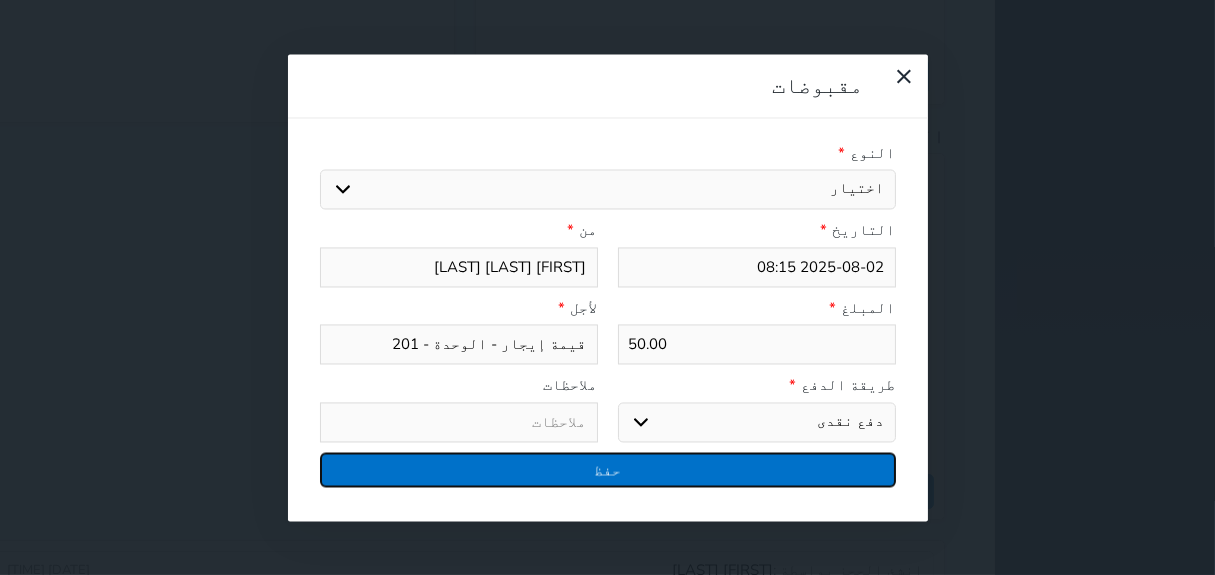 click on "حفظ" at bounding box center (608, 469) 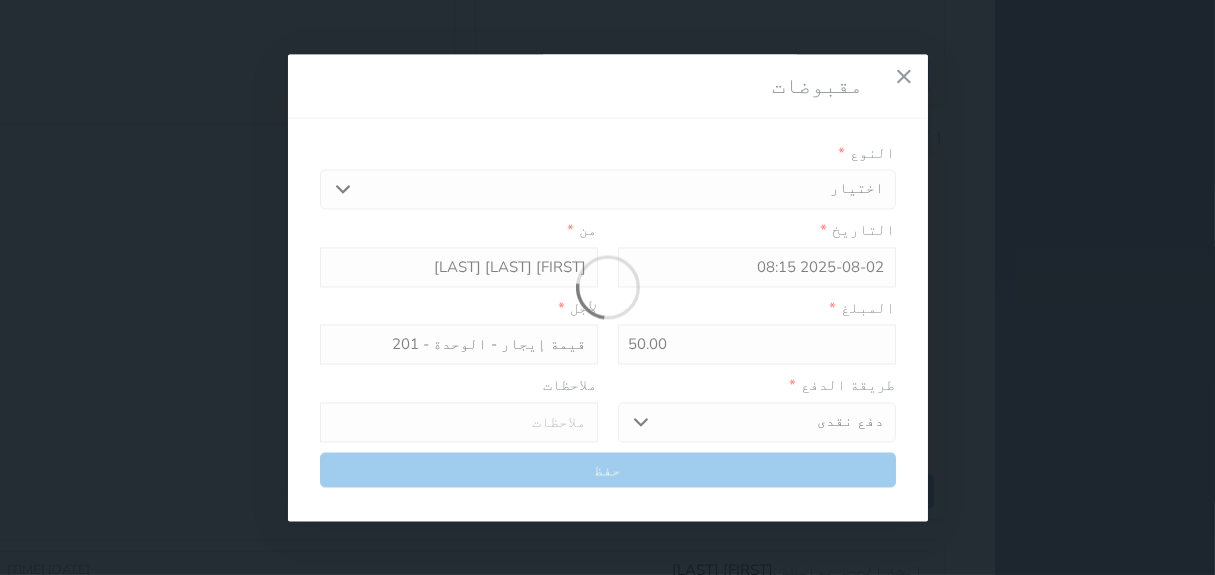 select 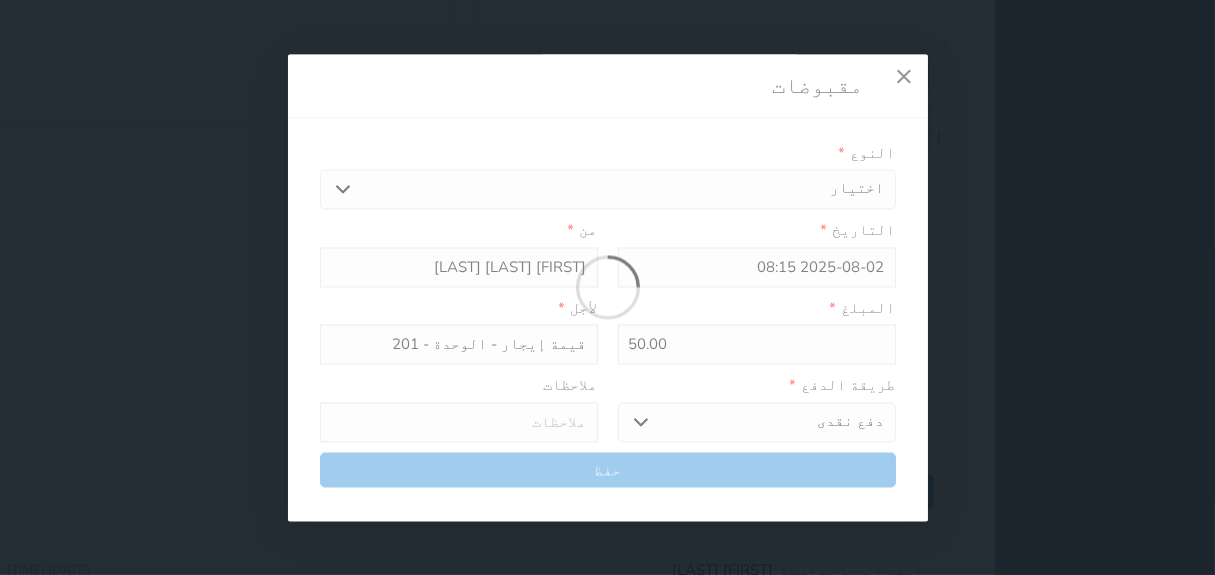 type 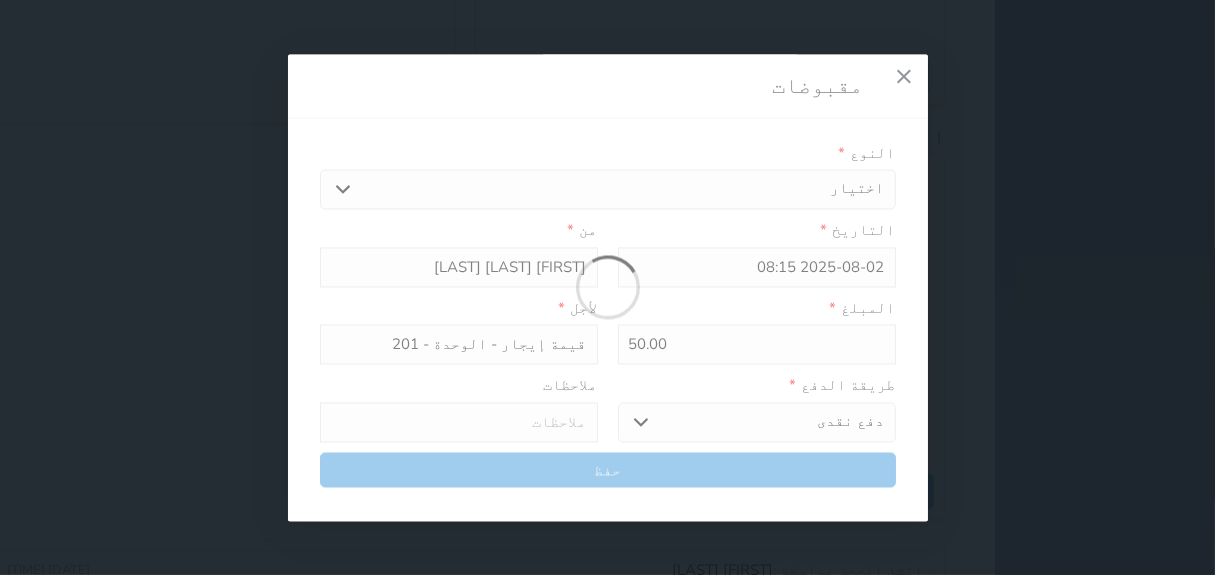 type on "0" 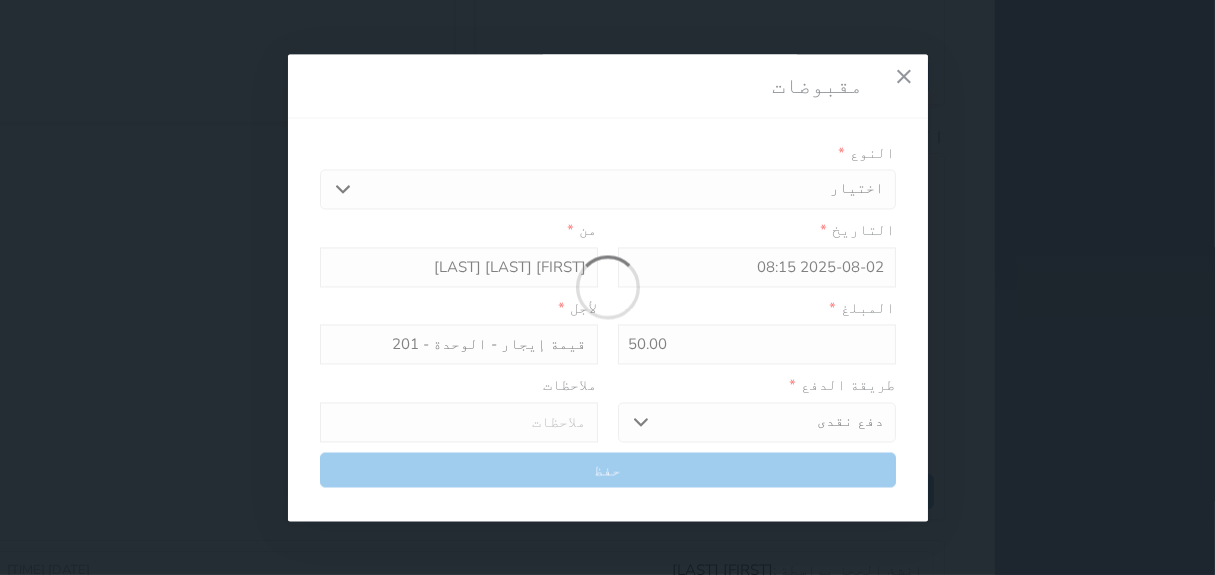 select 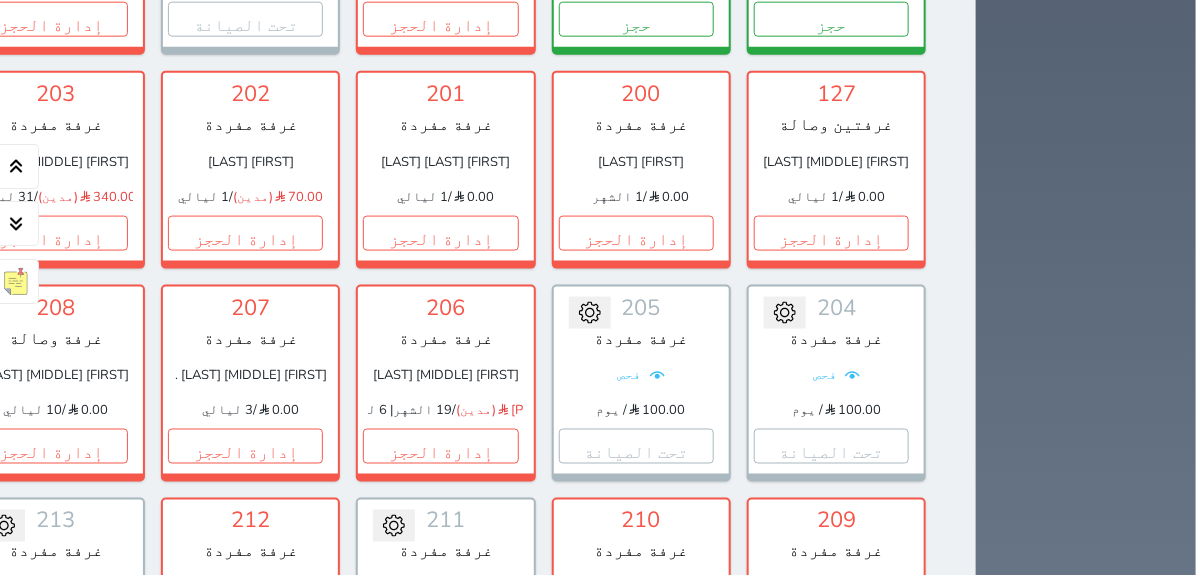 scroll, scrollTop: 887, scrollLeft: 0, axis: vertical 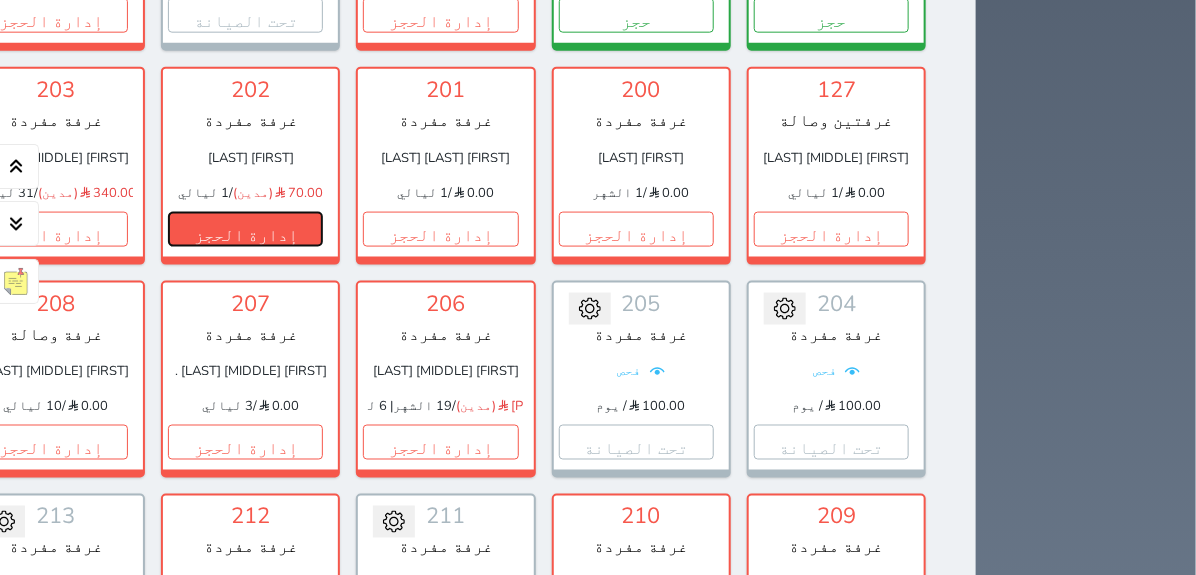 click on "إدارة الحجز" at bounding box center [245, 229] 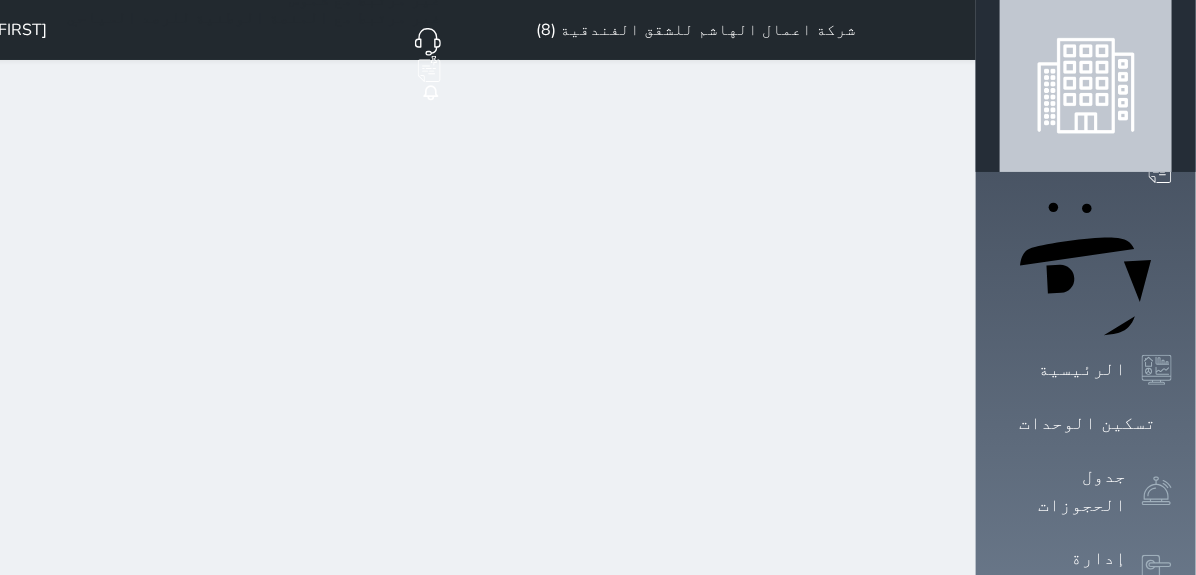 scroll, scrollTop: 0, scrollLeft: 0, axis: both 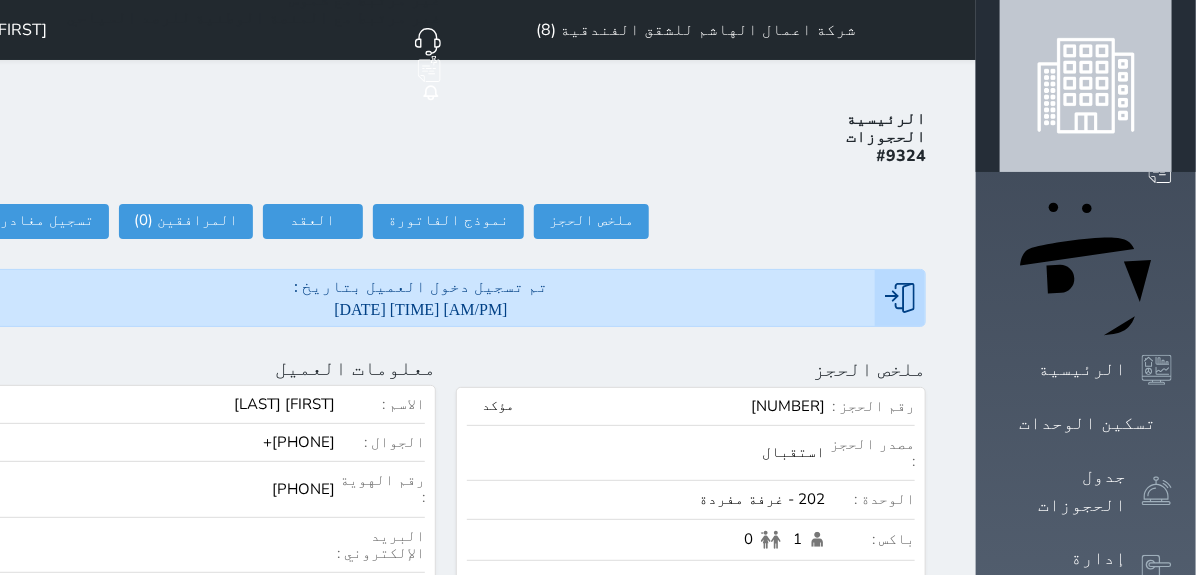 select 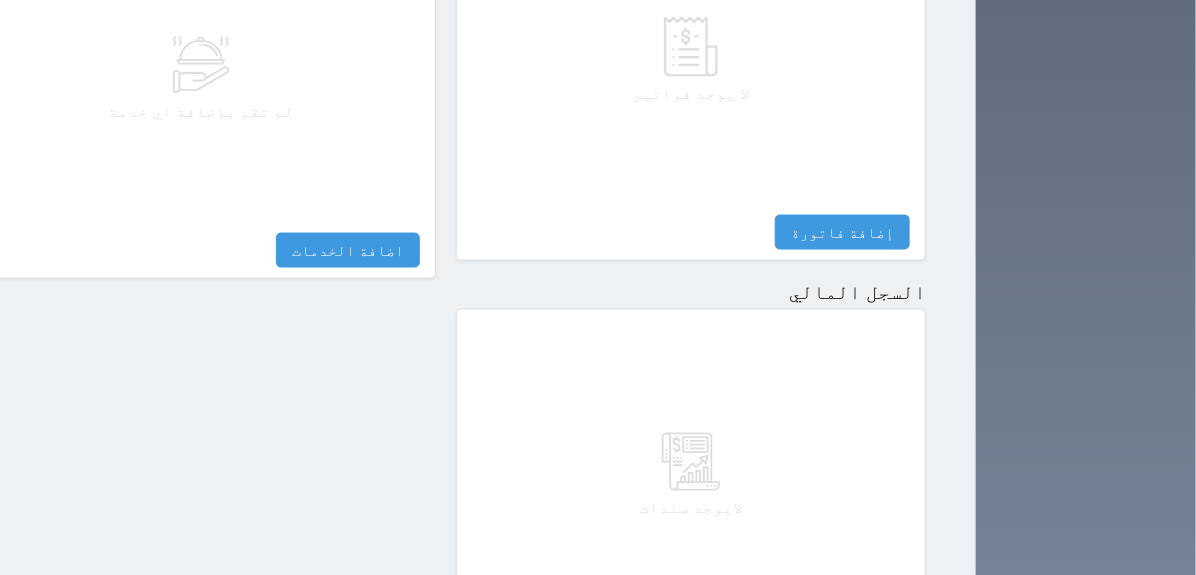 scroll, scrollTop: 1047, scrollLeft: 0, axis: vertical 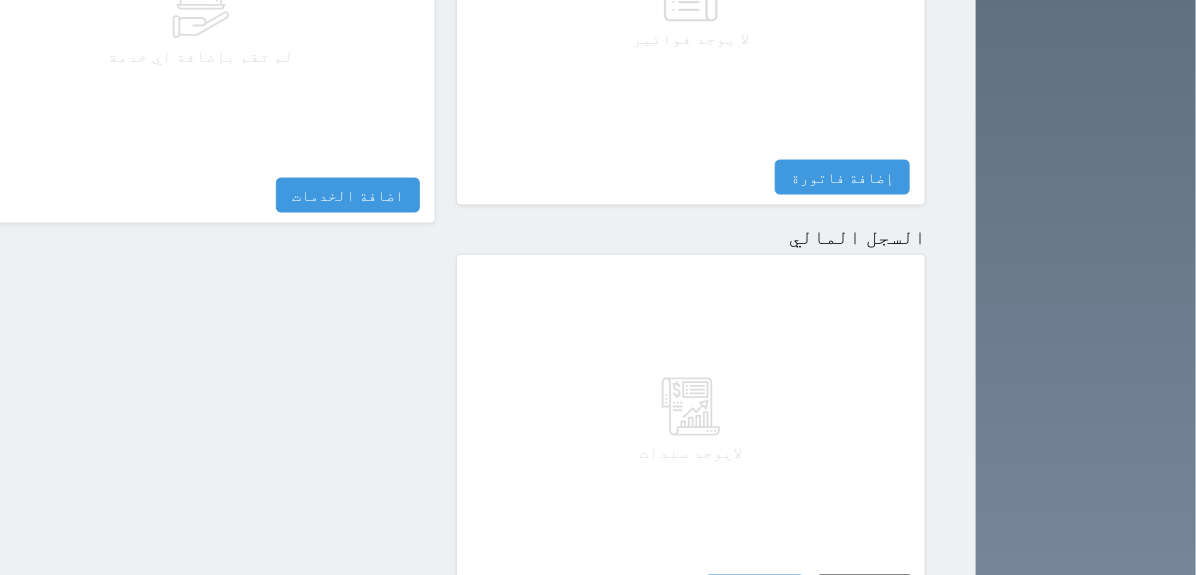 click on "مقبوضات" at bounding box center [865, 592] 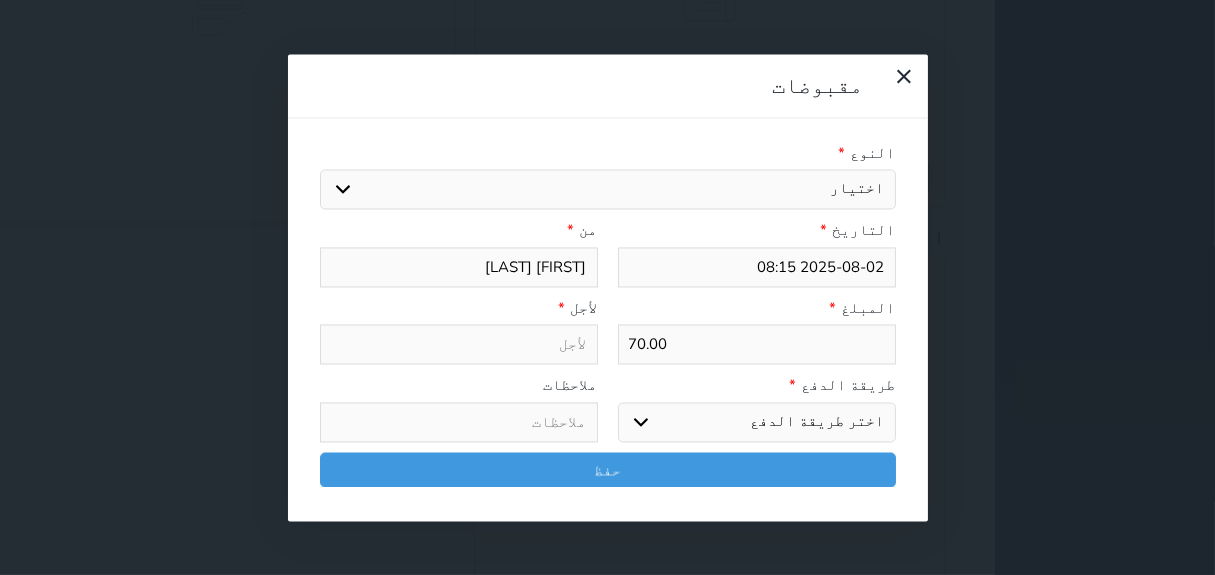select 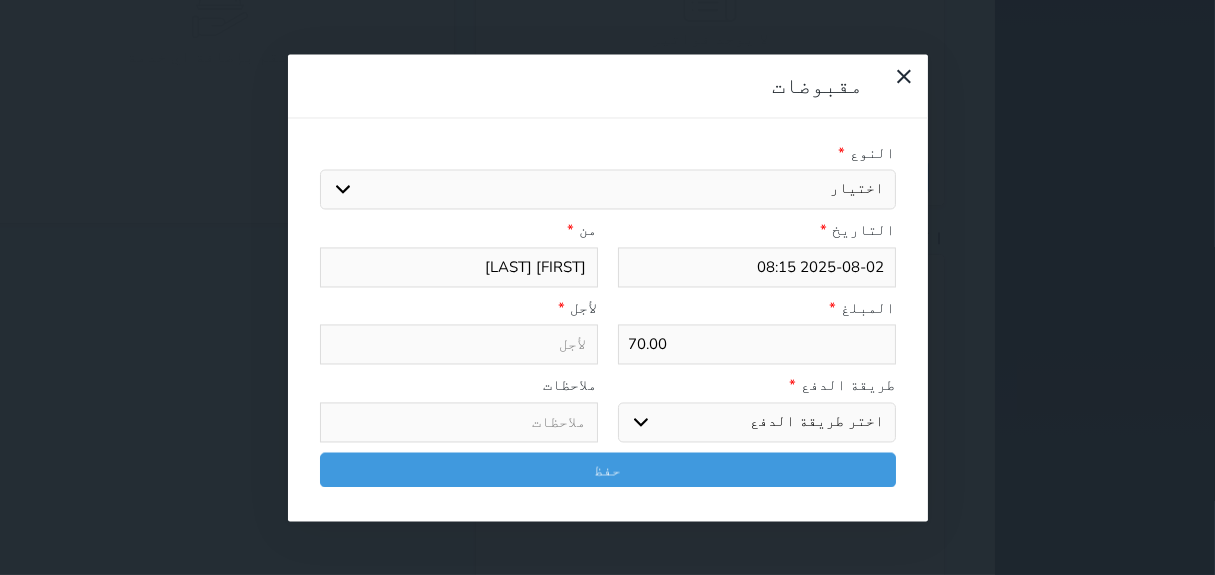 click on "اختيار   مقبوضات عامة قيمة إيجار فواتير تامين عربون لا ينطبق آخر مغسلة واي فاي - الإنترنت مواقف السيارات طعام الأغذية والمشروبات مشروبات المشروبات الباردة المشروبات الساخنة الإفطار غداء عشاء مخبز و كعك حمام سباحة الصالة الرياضية سبا و خدمات الجمال اختيار وإسقاط (خدمات النقل) ميني بار كابل - تلفزيون سرير إضافي تصفيف الشعر التسوق خدمات الجولات السياحية المنظمة خدمات الدليل السياحي" at bounding box center [608, 190] 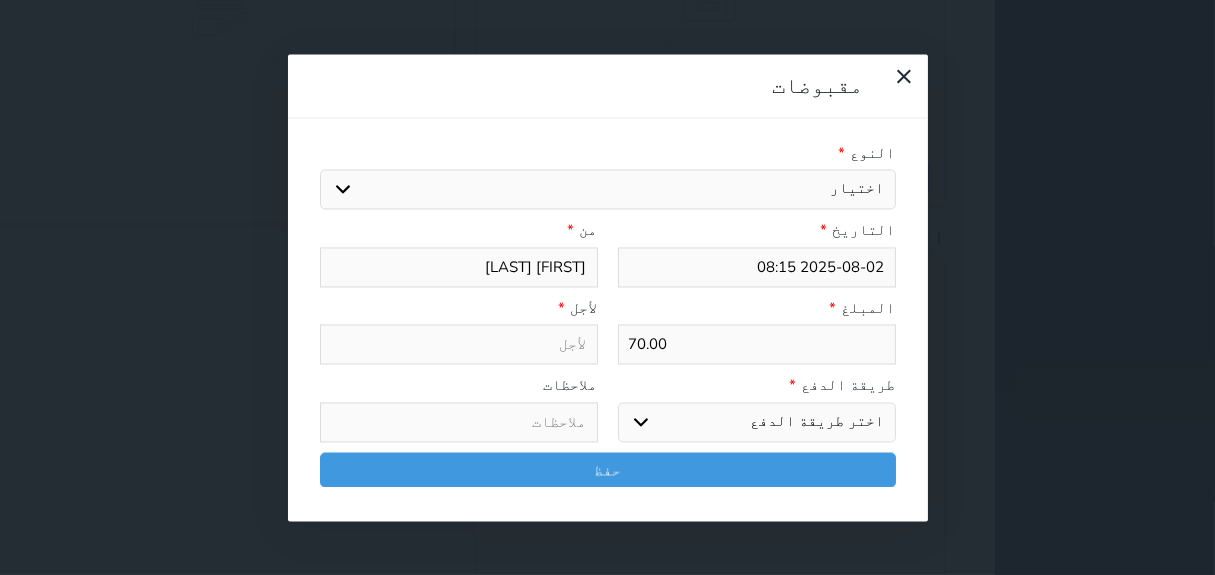 select on "[NUMBER]" 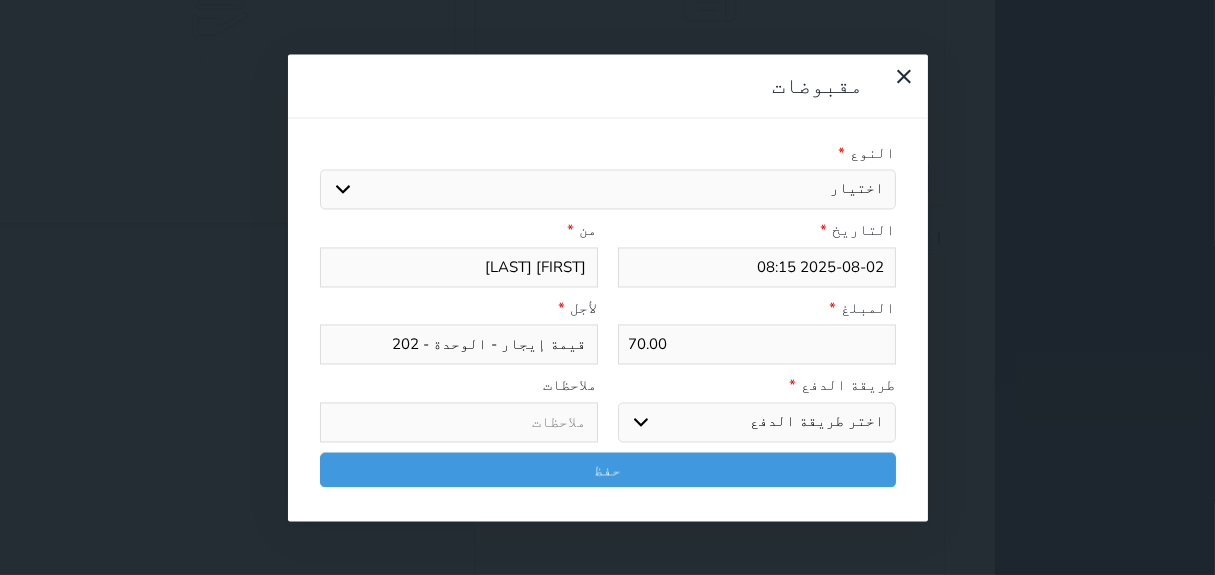 drag, startPoint x: 840, startPoint y: 352, endPoint x: 846, endPoint y: 376, distance: 24.738634 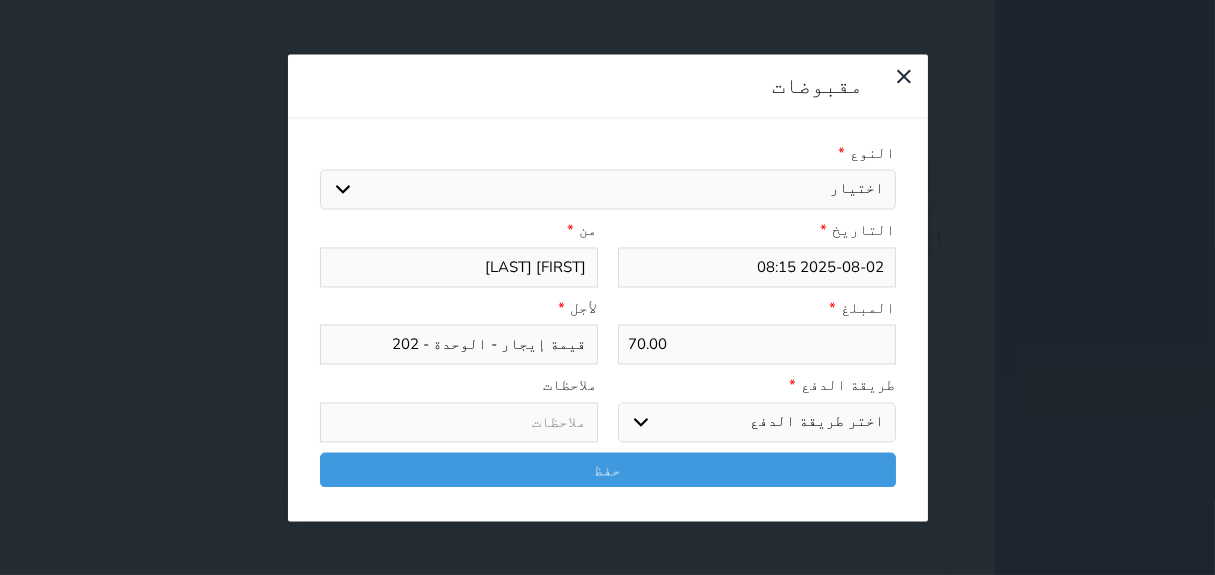 click on "اختر طريقة الدفع   دفع نقدى   تحويل بنكى   مدى   بطاقة ائتمان   آجل" at bounding box center (757, 422) 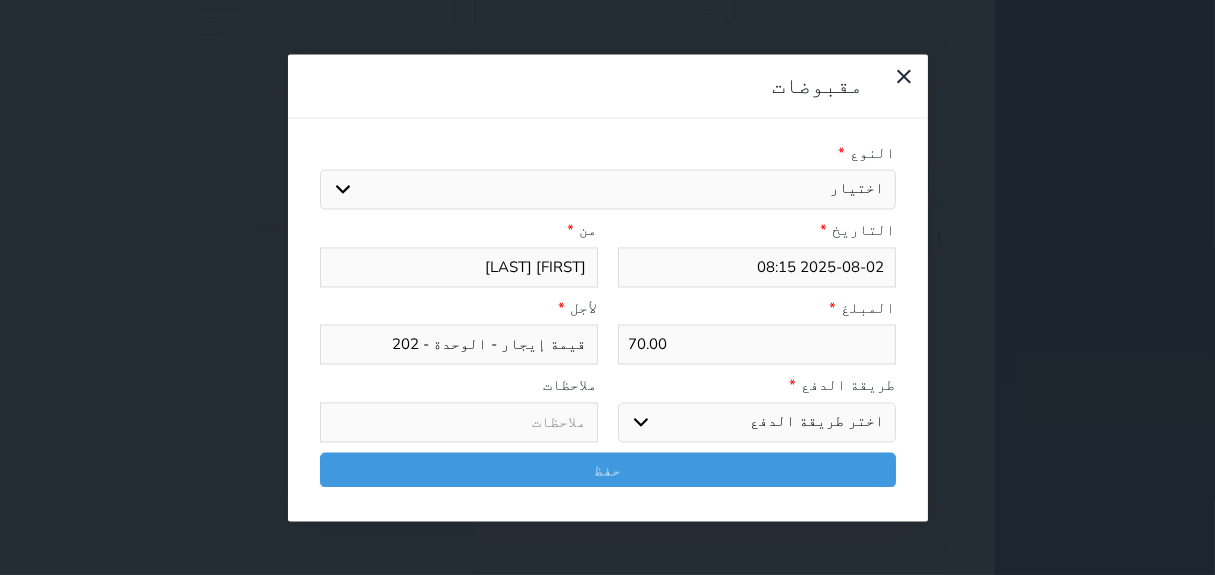 select on "mada" 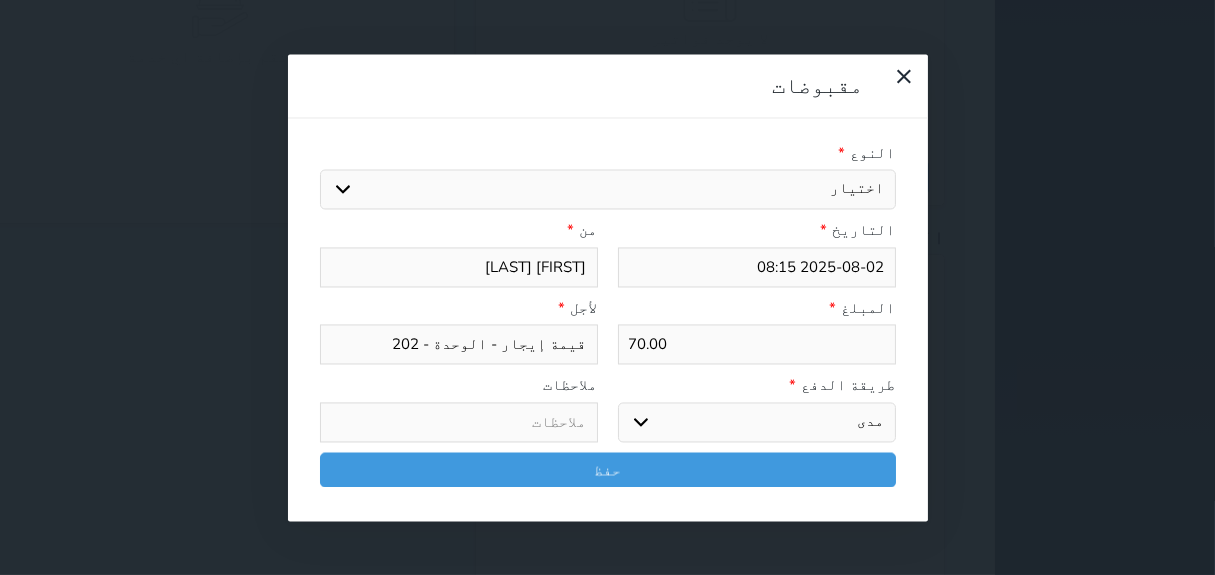 click on "اختر طريقة الدفع   دفع نقدى   تحويل بنكى   مدى   بطاقة ائتمان   آجل" at bounding box center [757, 422] 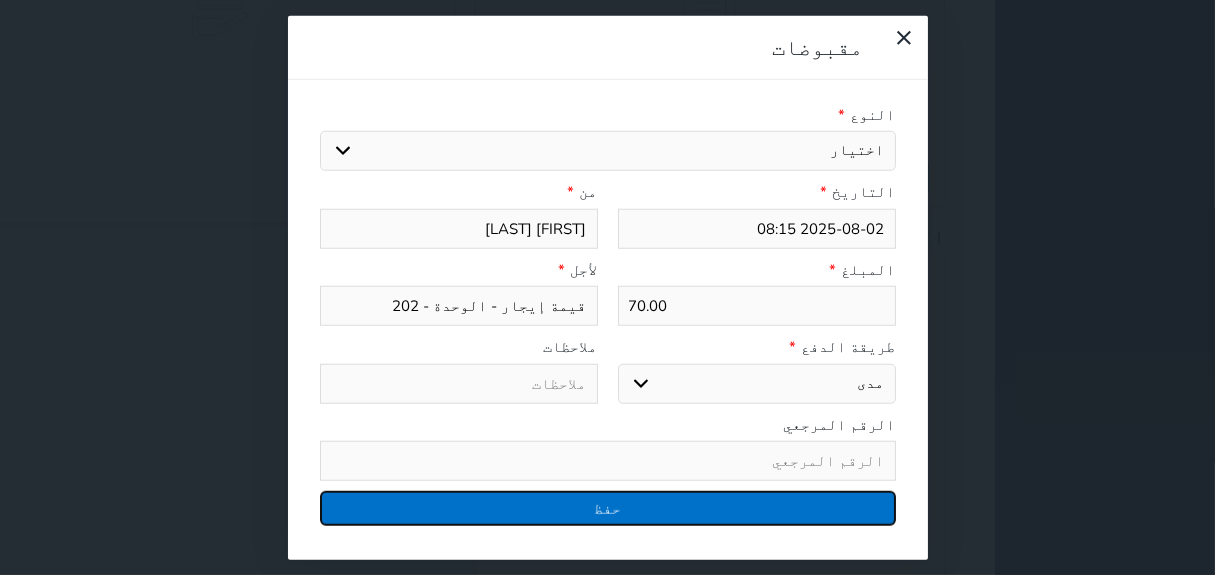 click on "حفظ" at bounding box center [608, 508] 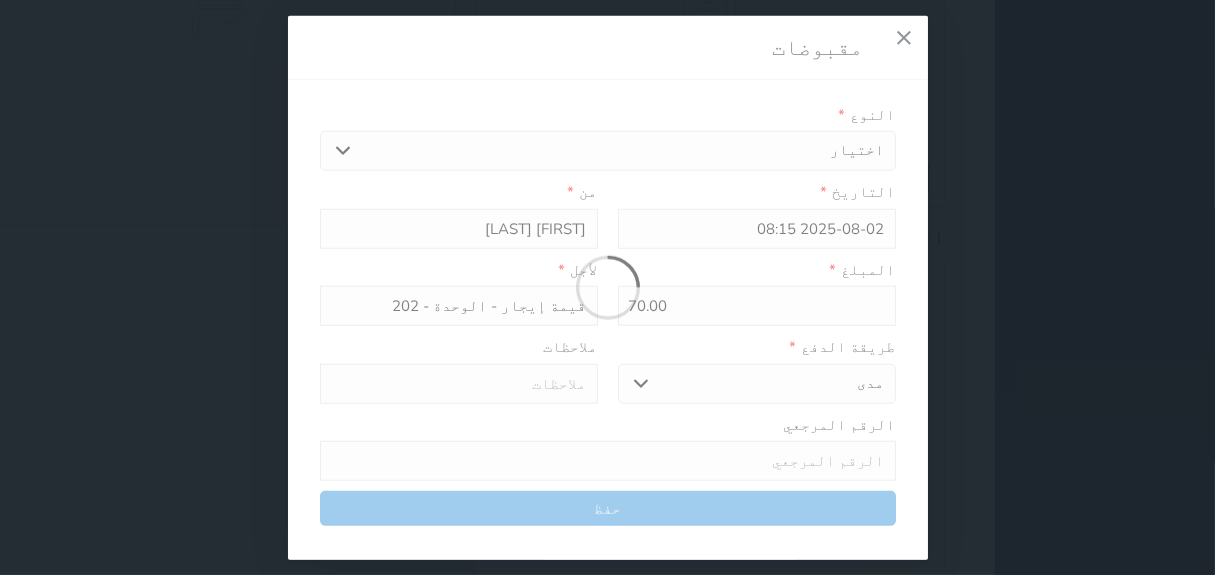 select 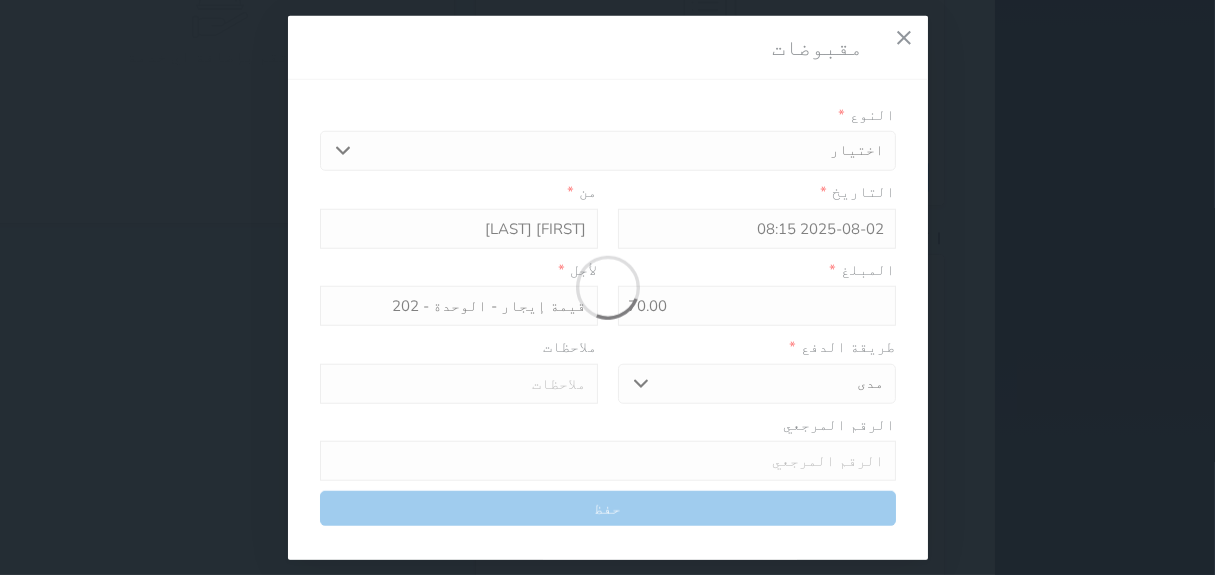 type 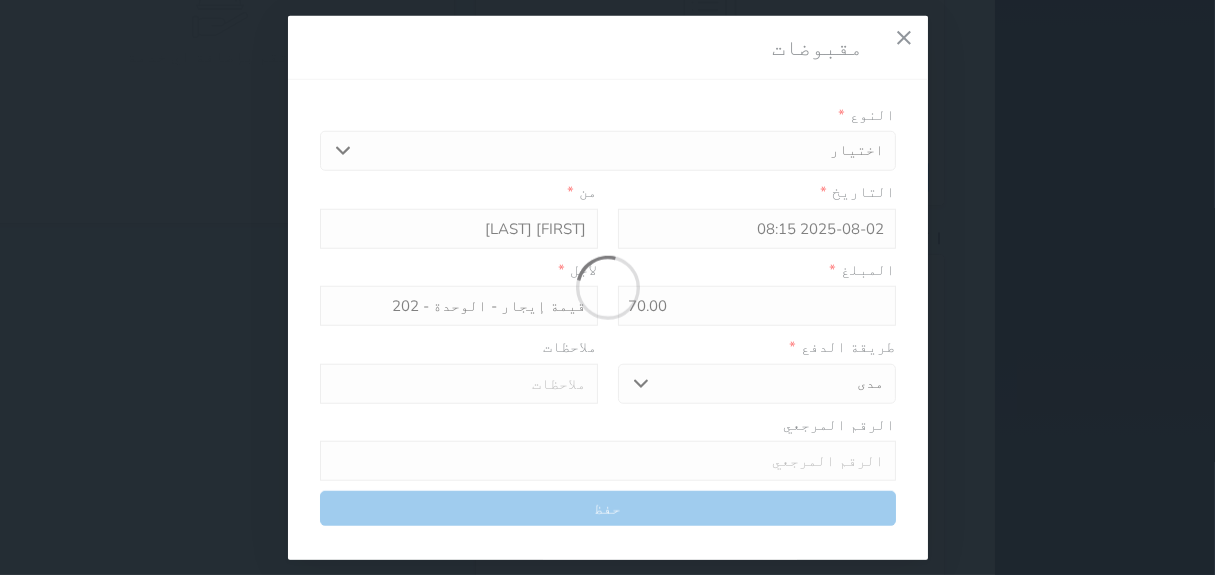 type on "0" 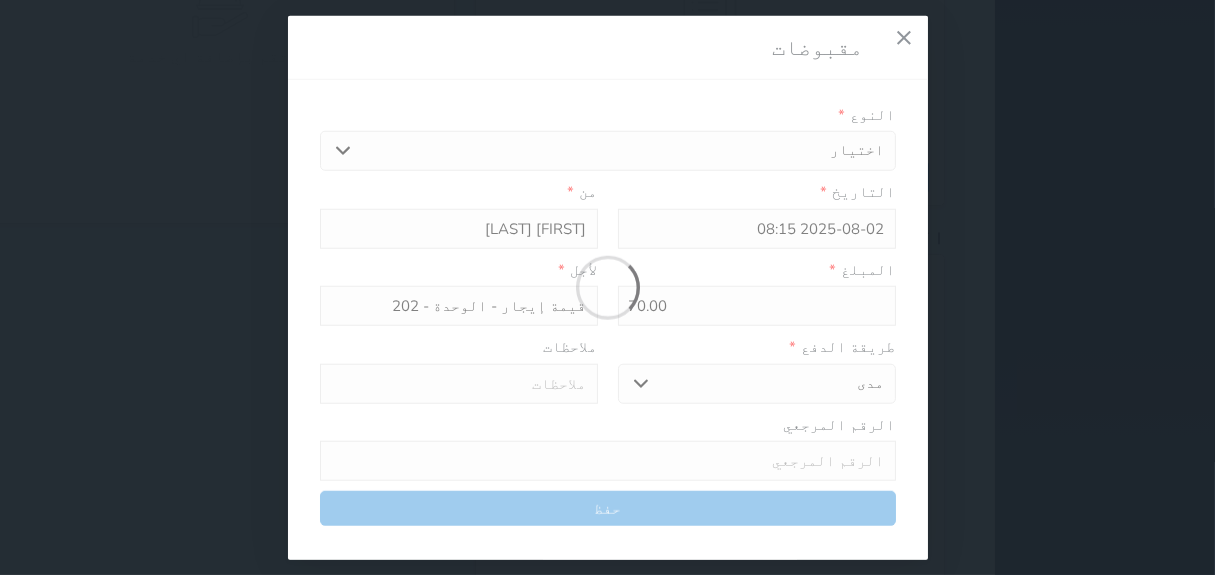 select 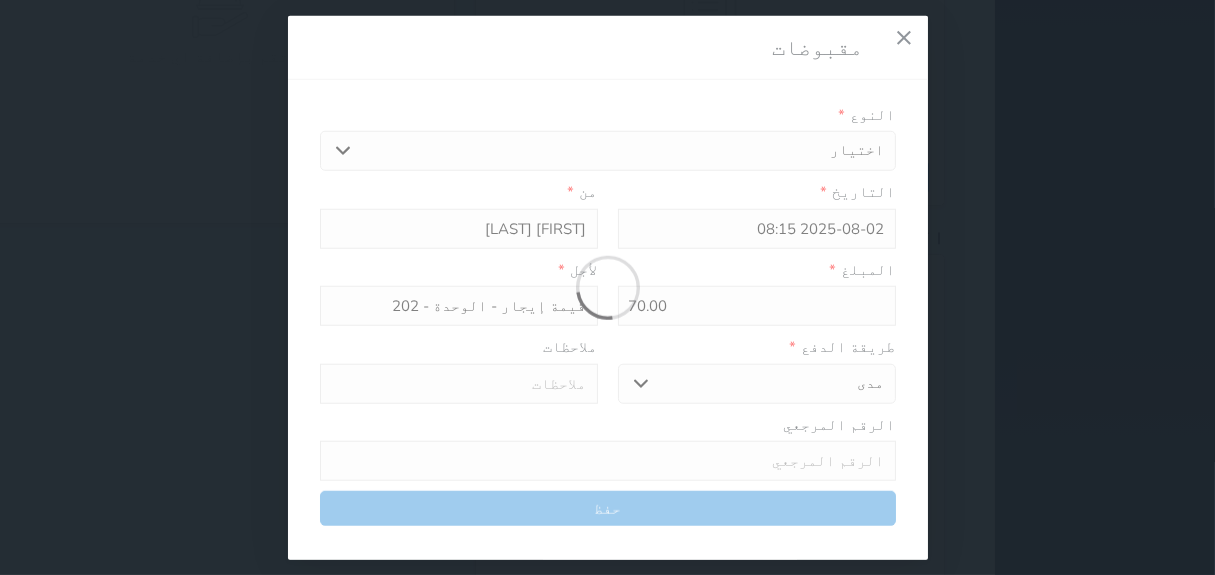 type on "0" 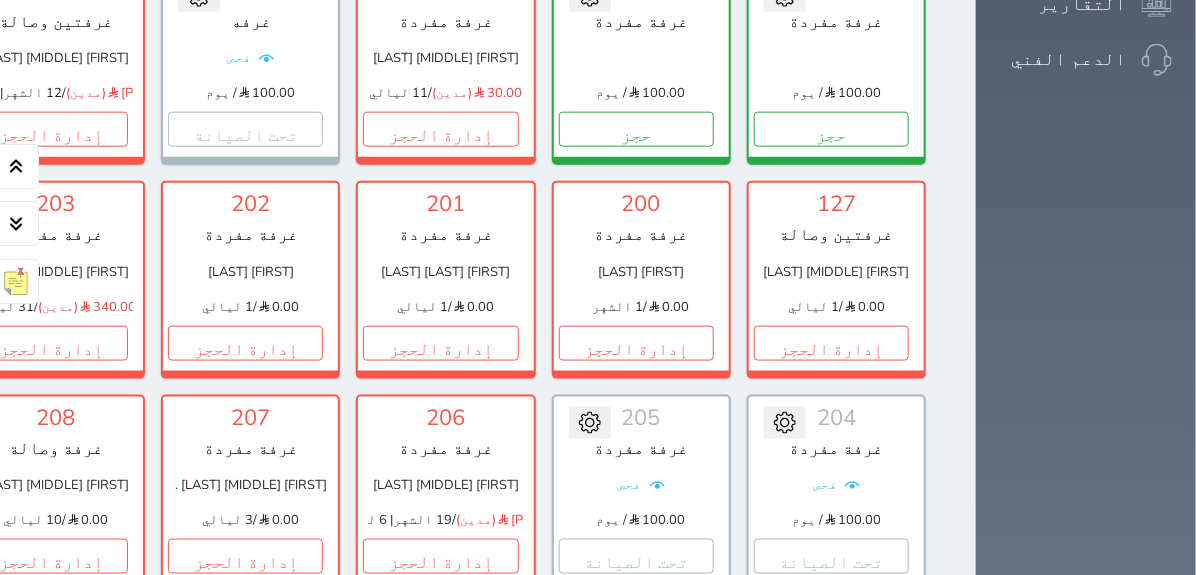 scroll, scrollTop: 735, scrollLeft: 0, axis: vertical 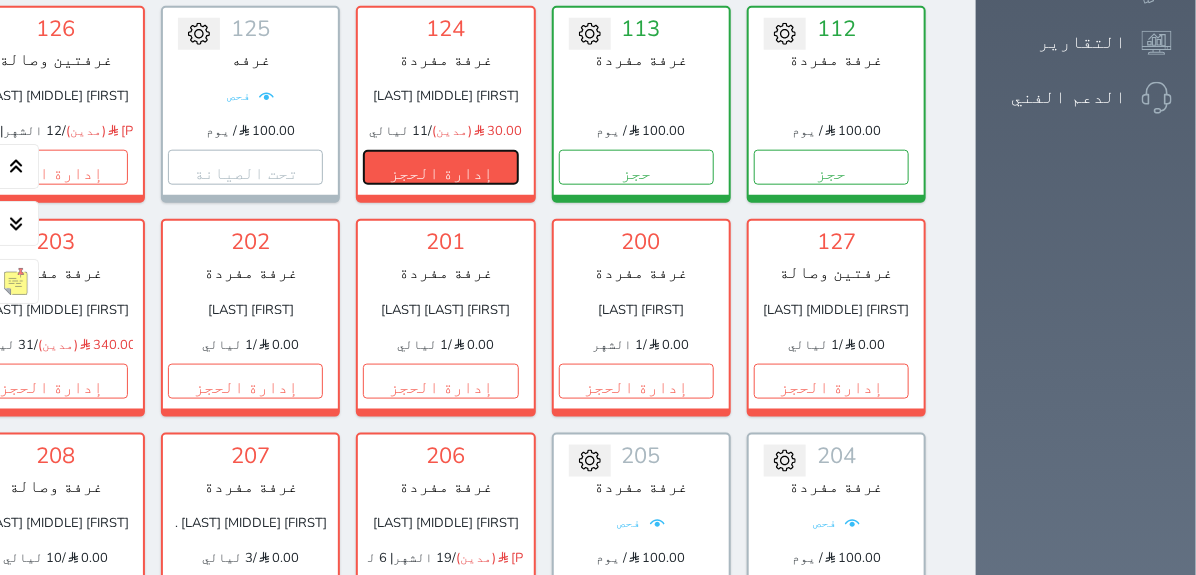 click on "إدارة الحجز" at bounding box center [440, 167] 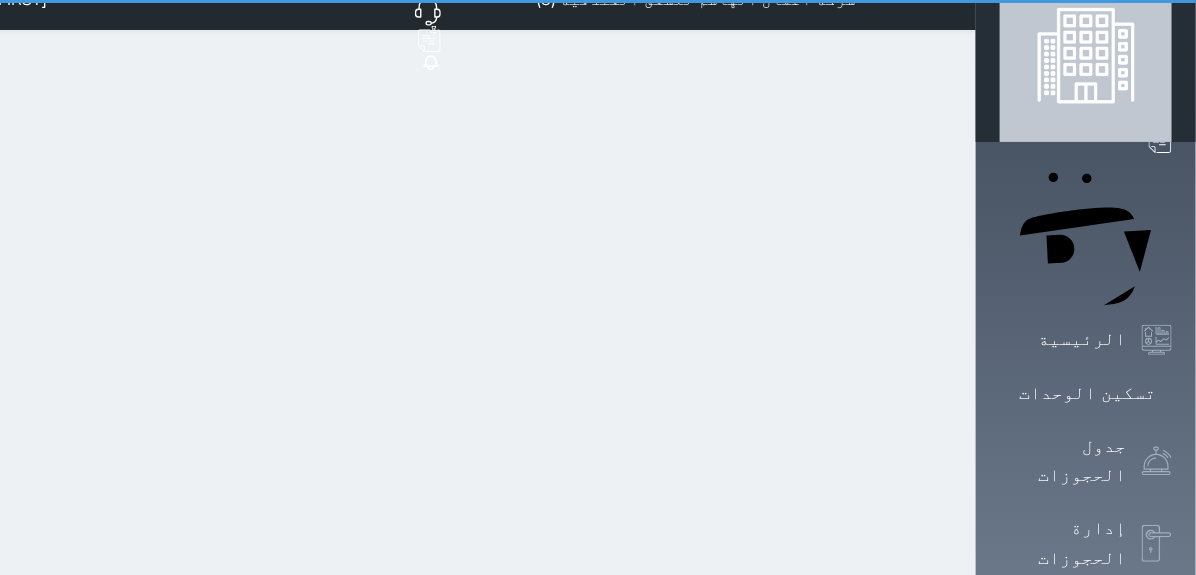 scroll, scrollTop: 0, scrollLeft: 0, axis: both 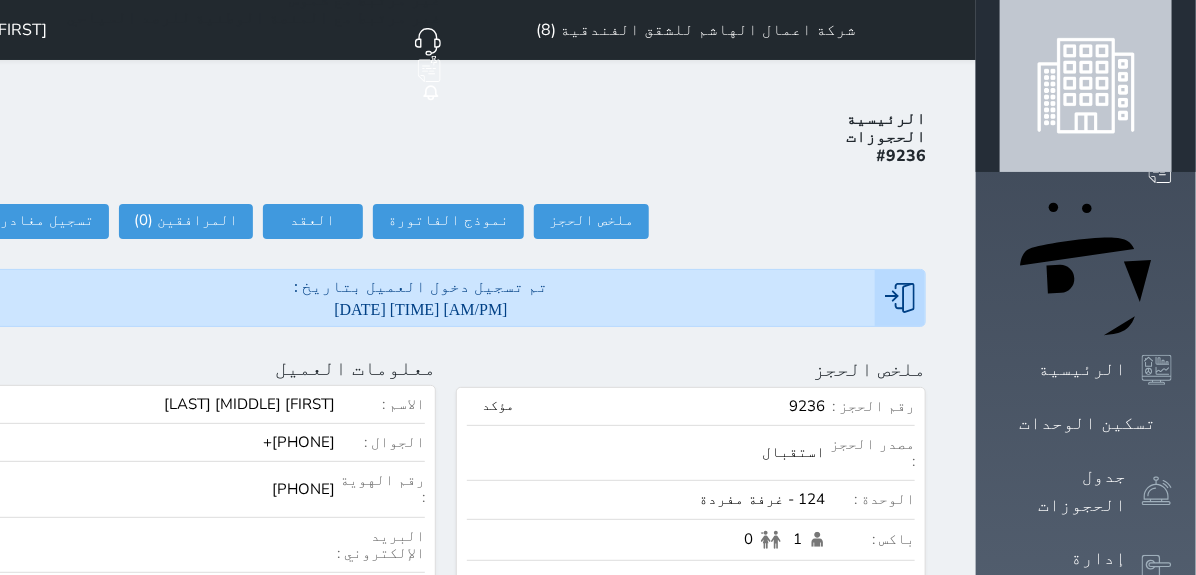 select 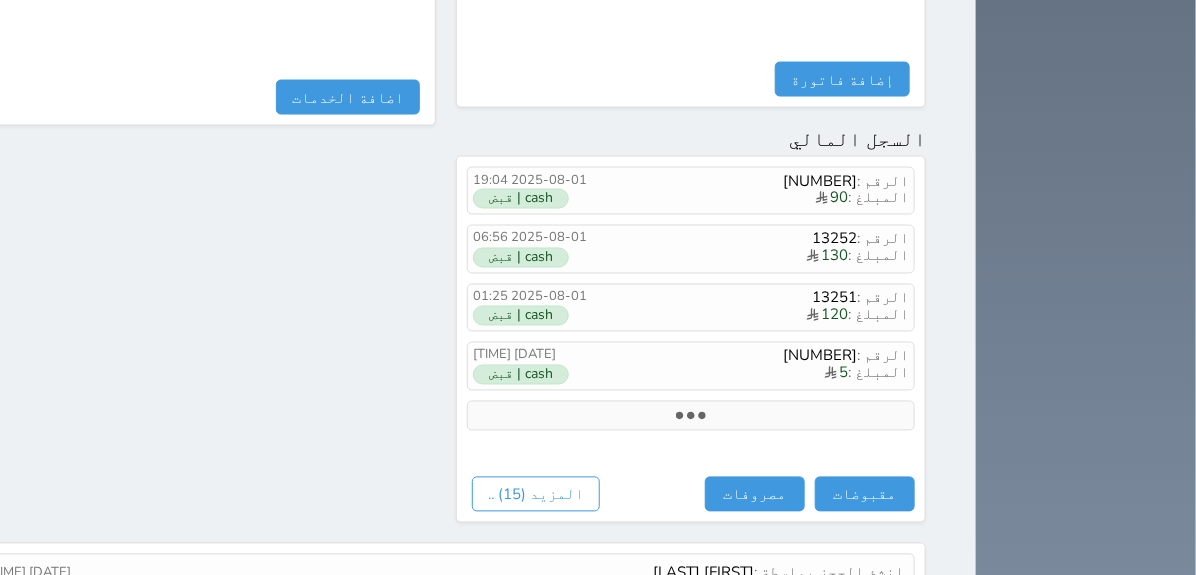 scroll, scrollTop: 1148, scrollLeft: 0, axis: vertical 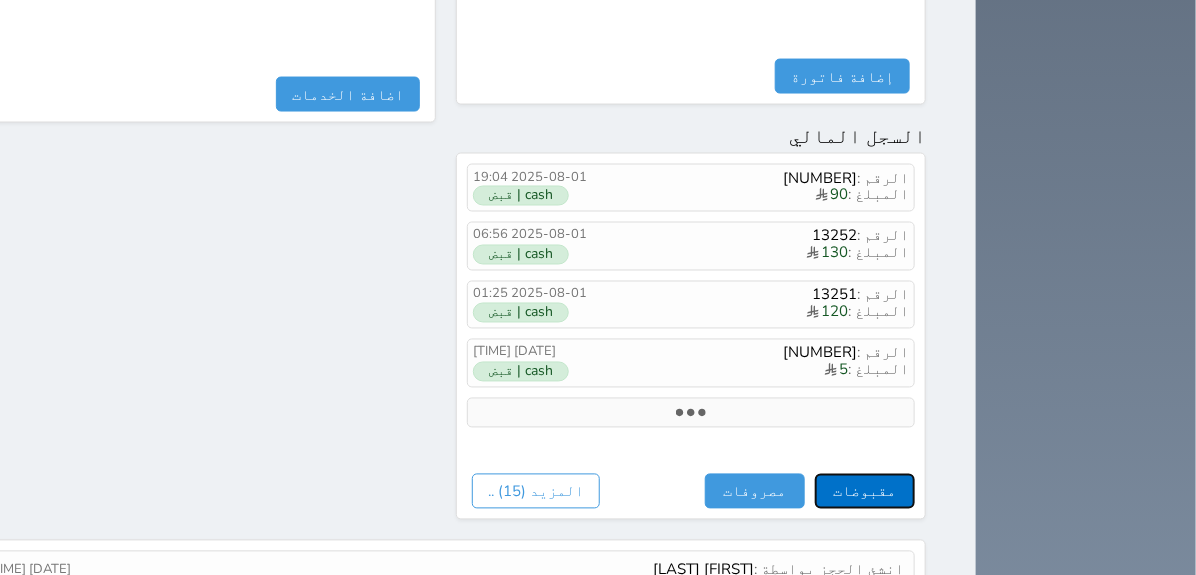 click on "مقبوضات" at bounding box center (865, 491) 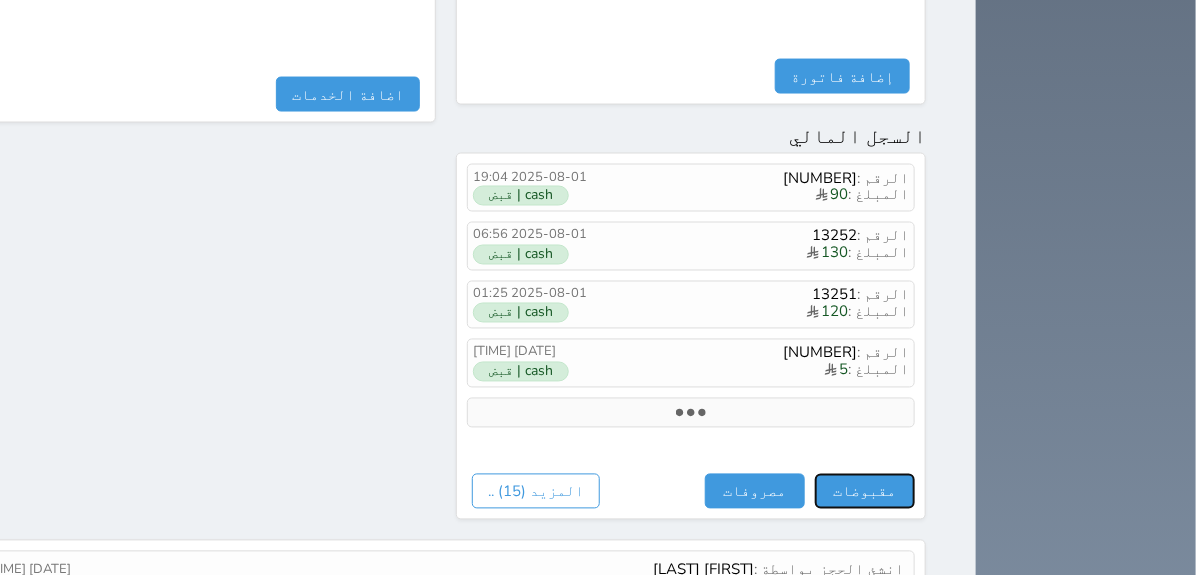 select 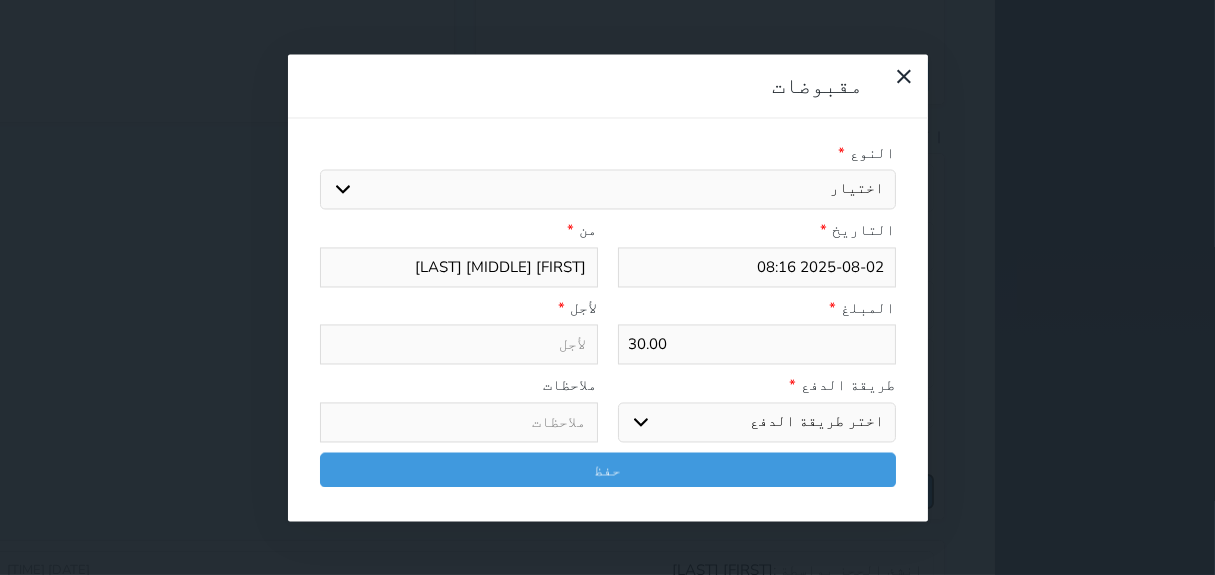 select 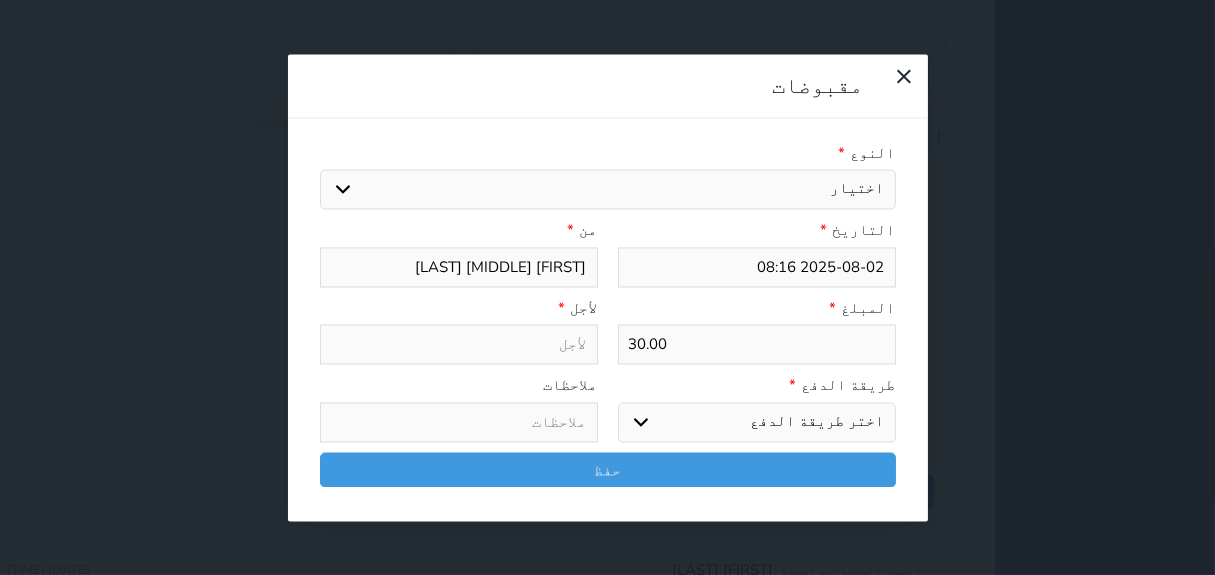 click on "اختيار   مقبوضات عامة قيمة إيجار فواتير تامين عربون لا ينطبق آخر مغسلة واي فاي - الإنترنت مواقف السيارات طعام الأغذية والمشروبات مشروبات المشروبات الباردة المشروبات الساخنة الإفطار غداء عشاء مخبز و كعك حمام سباحة الصالة الرياضية سبا و خدمات الجمال اختيار وإسقاط (خدمات النقل) ميني بار كابل - تلفزيون سرير إضافي تصفيف الشعر التسوق خدمات الجولات السياحية المنظمة خدمات الدليل السياحي" at bounding box center [608, 190] 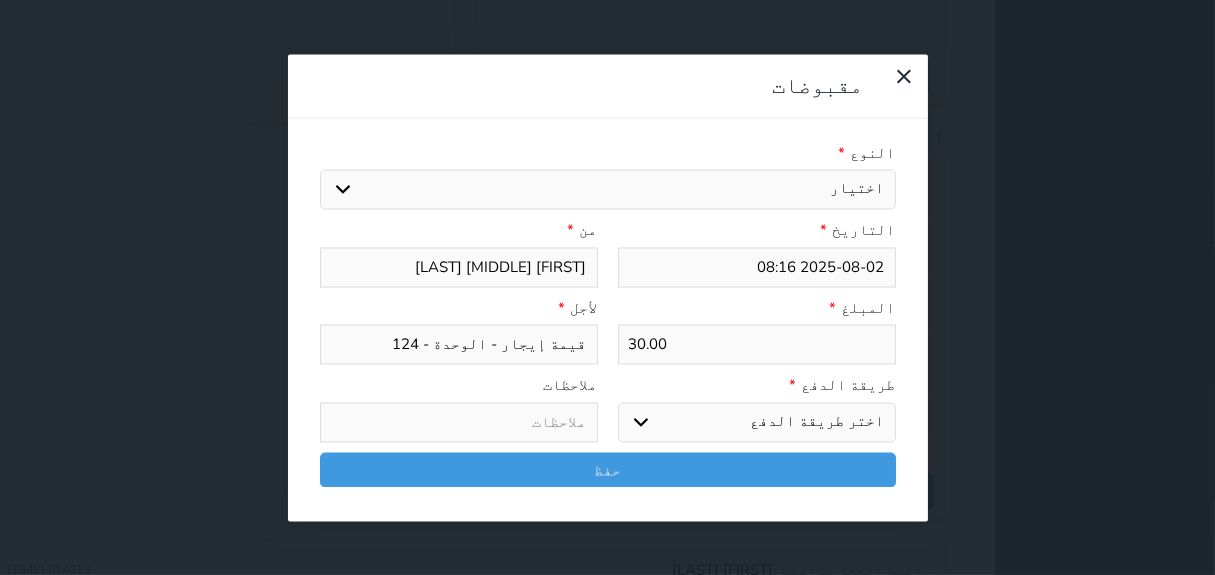 drag, startPoint x: 848, startPoint y: 357, endPoint x: 848, endPoint y: 379, distance: 22 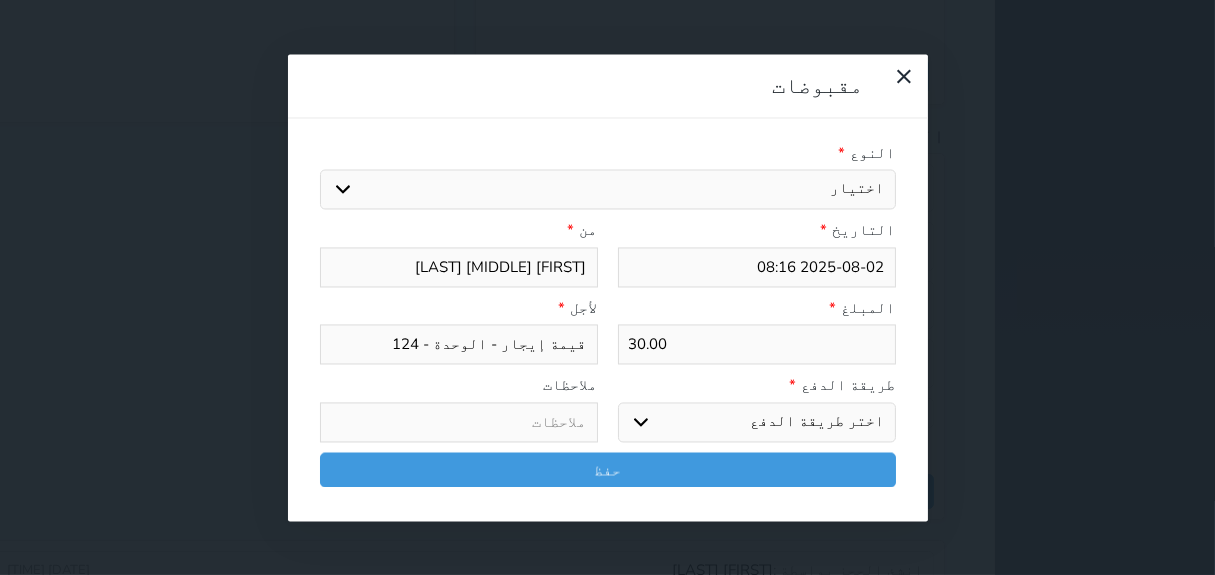 click on "اختر طريقة الدفع   دفع نقدى   تحويل بنكى   مدى   بطاقة ائتمان   آجل" at bounding box center [757, 422] 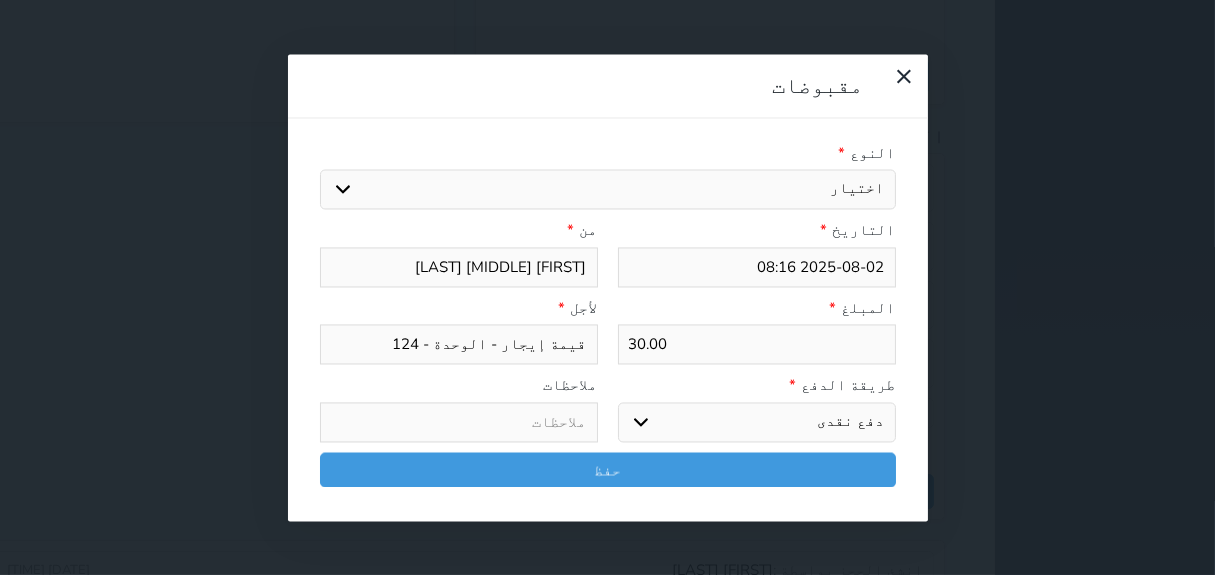 click on "اختر طريقة الدفع   دفع نقدى   تحويل بنكى   مدى   بطاقة ائتمان   آجل" at bounding box center (757, 422) 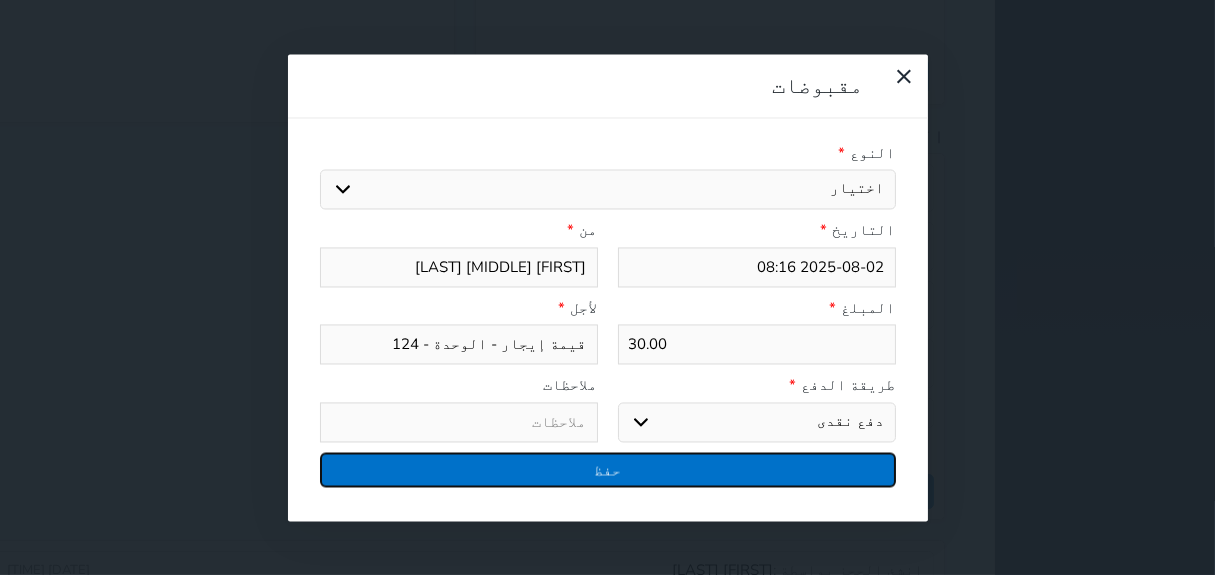 click on "حفظ" at bounding box center [608, 469] 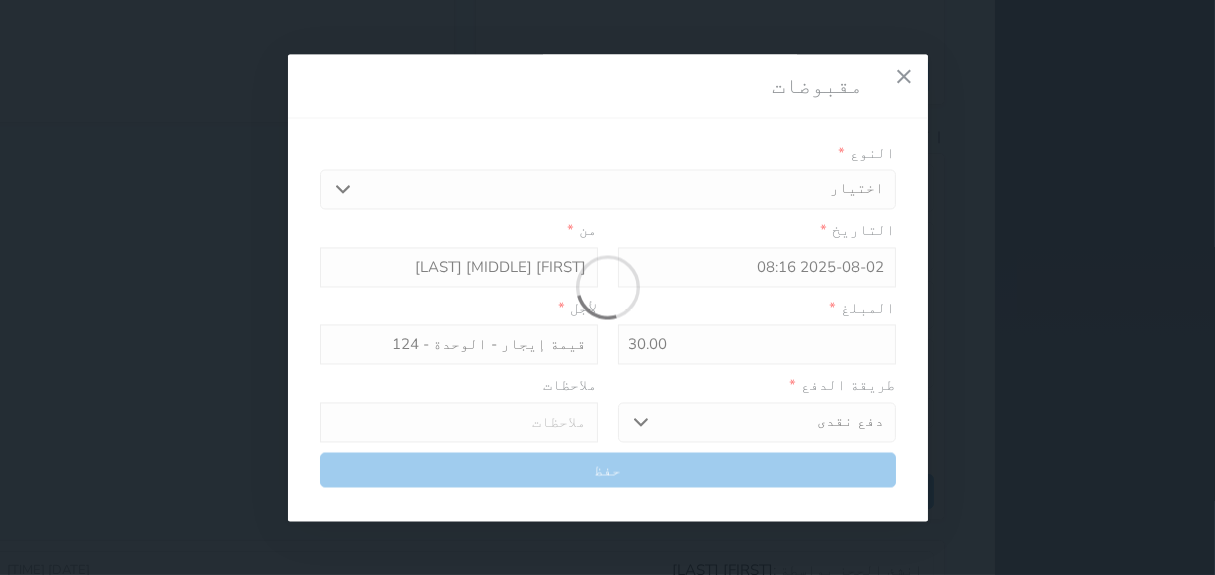 select 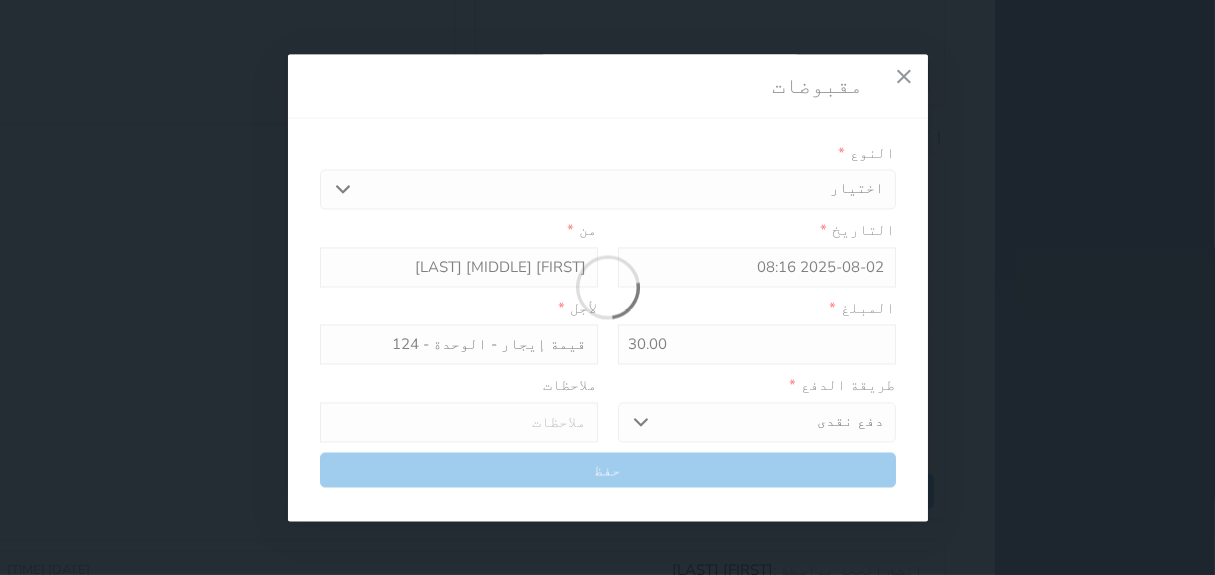 type 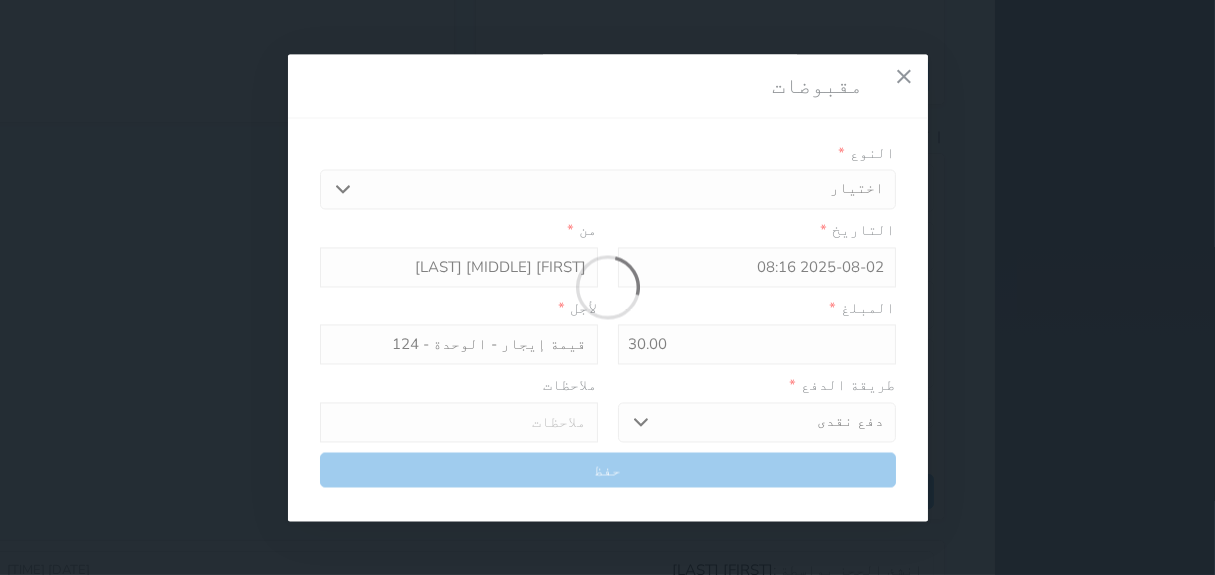 type on "0" 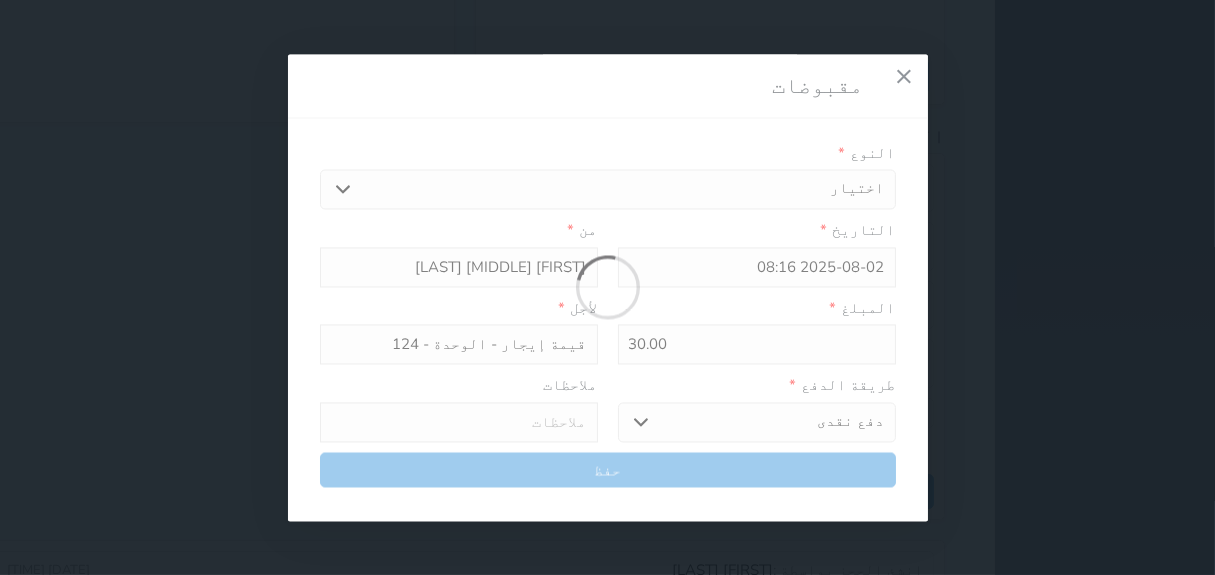 select 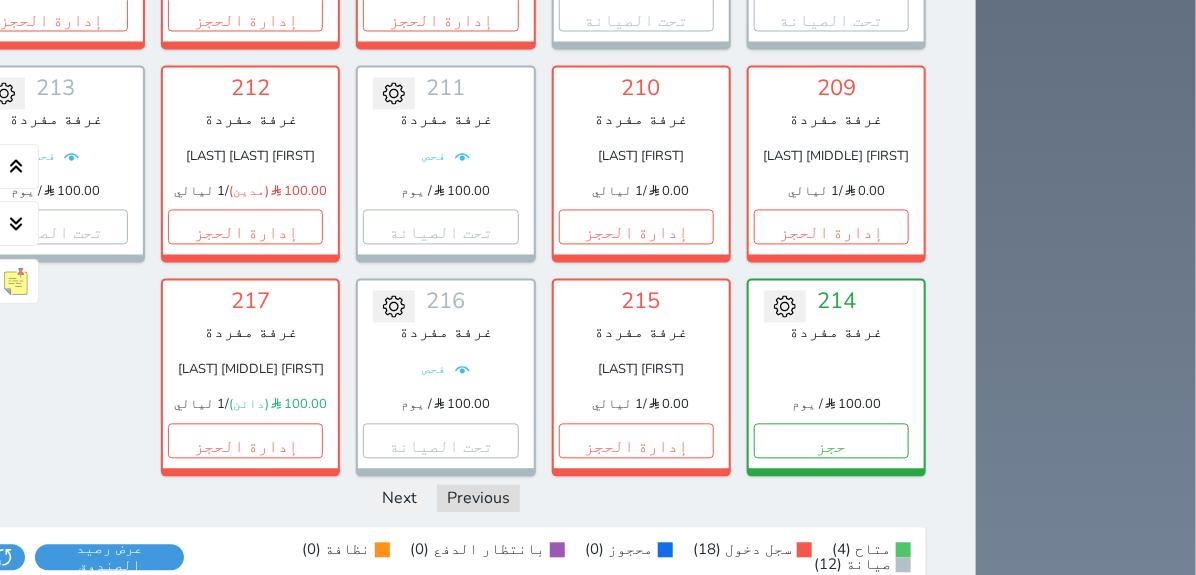 scroll, scrollTop: 1312, scrollLeft: 0, axis: vertical 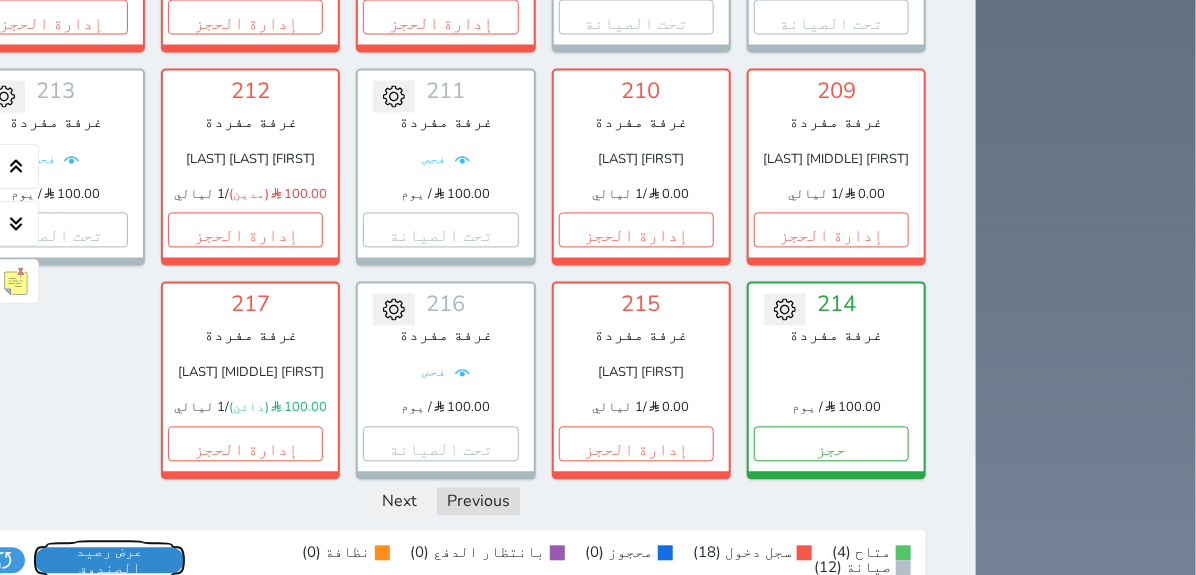 click on "عرض رصيد الصندوق" at bounding box center [109, 561] 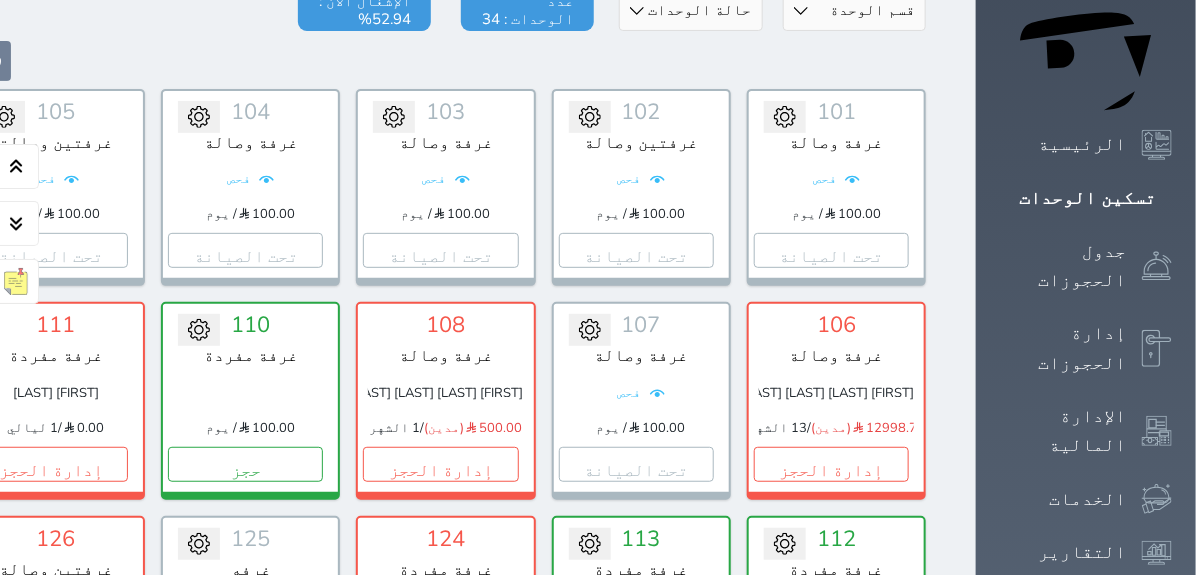 scroll, scrollTop: 77, scrollLeft: 0, axis: vertical 